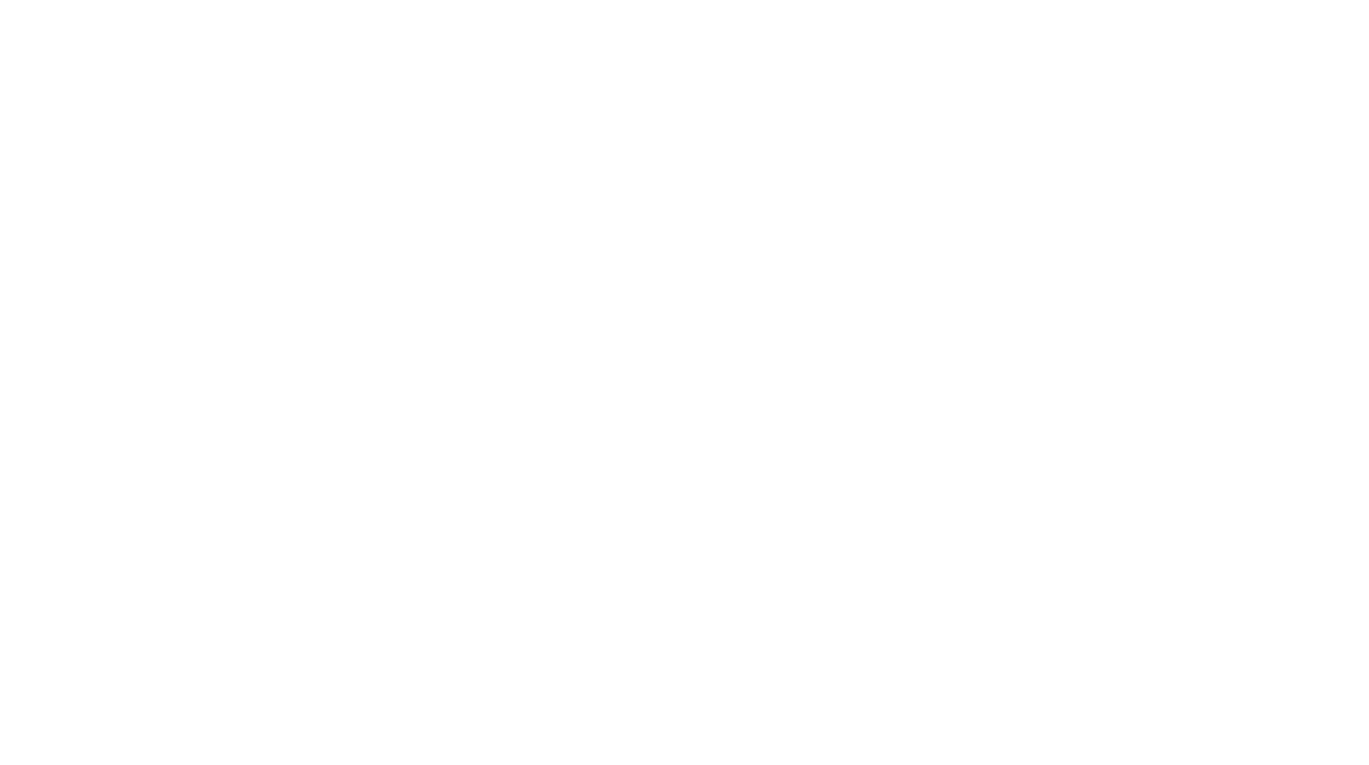 scroll, scrollTop: 0, scrollLeft: 0, axis: both 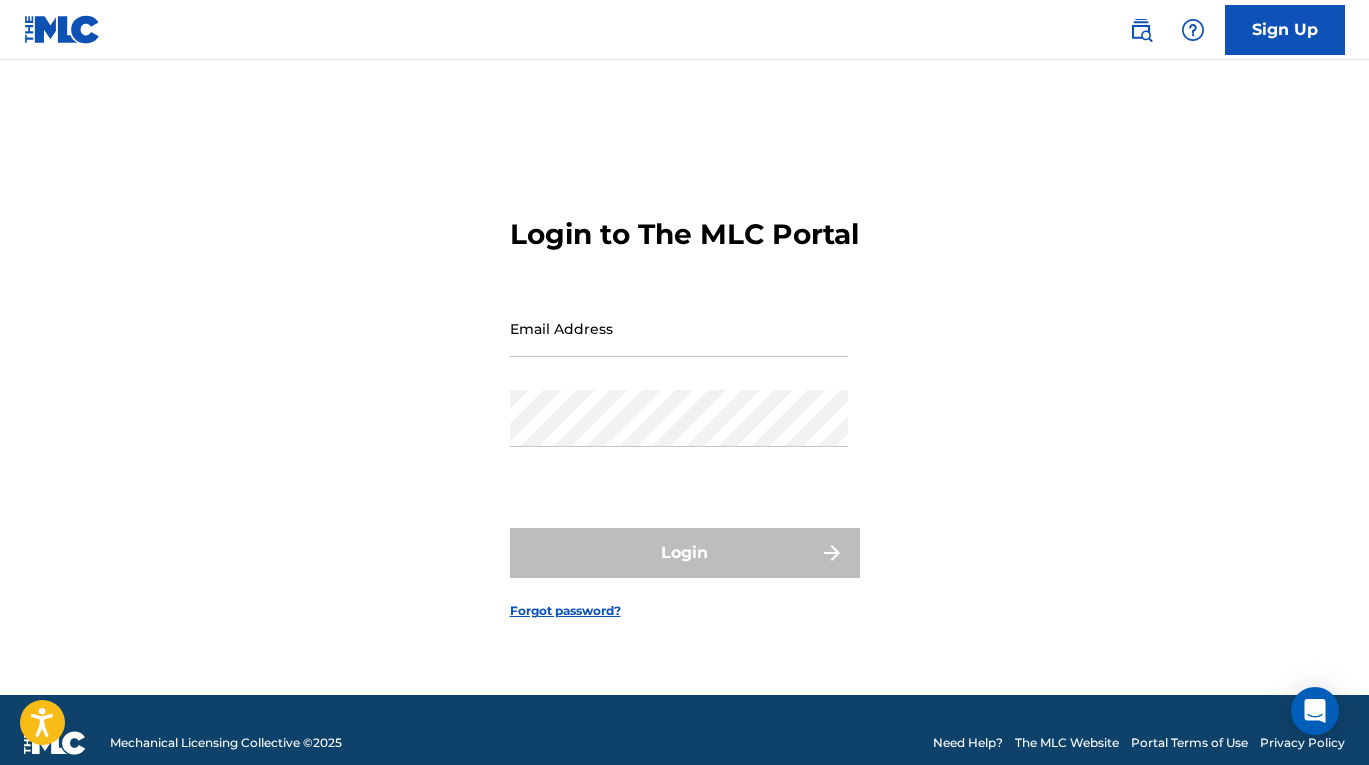 click on "Email Address" at bounding box center (679, 328) 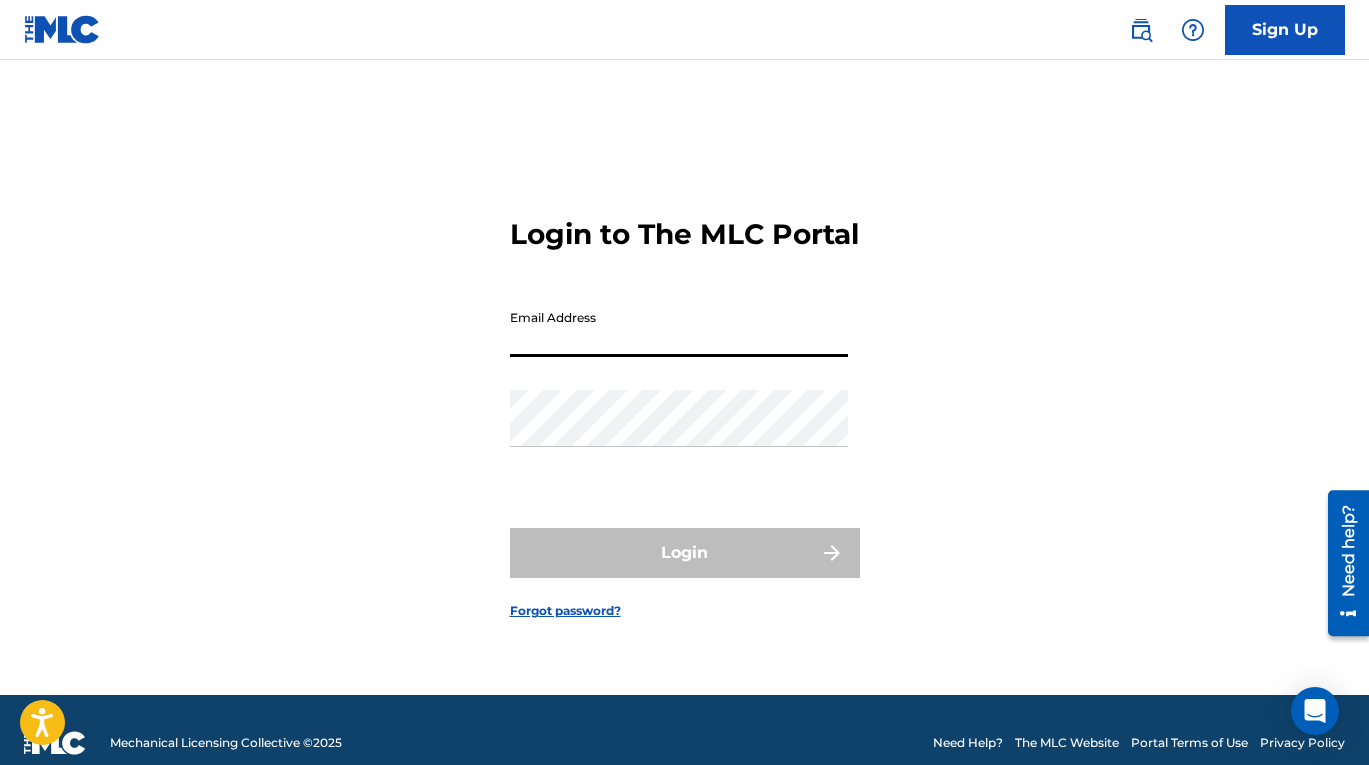 type on "[EMAIL_ADDRESS][DOMAIN_NAME]" 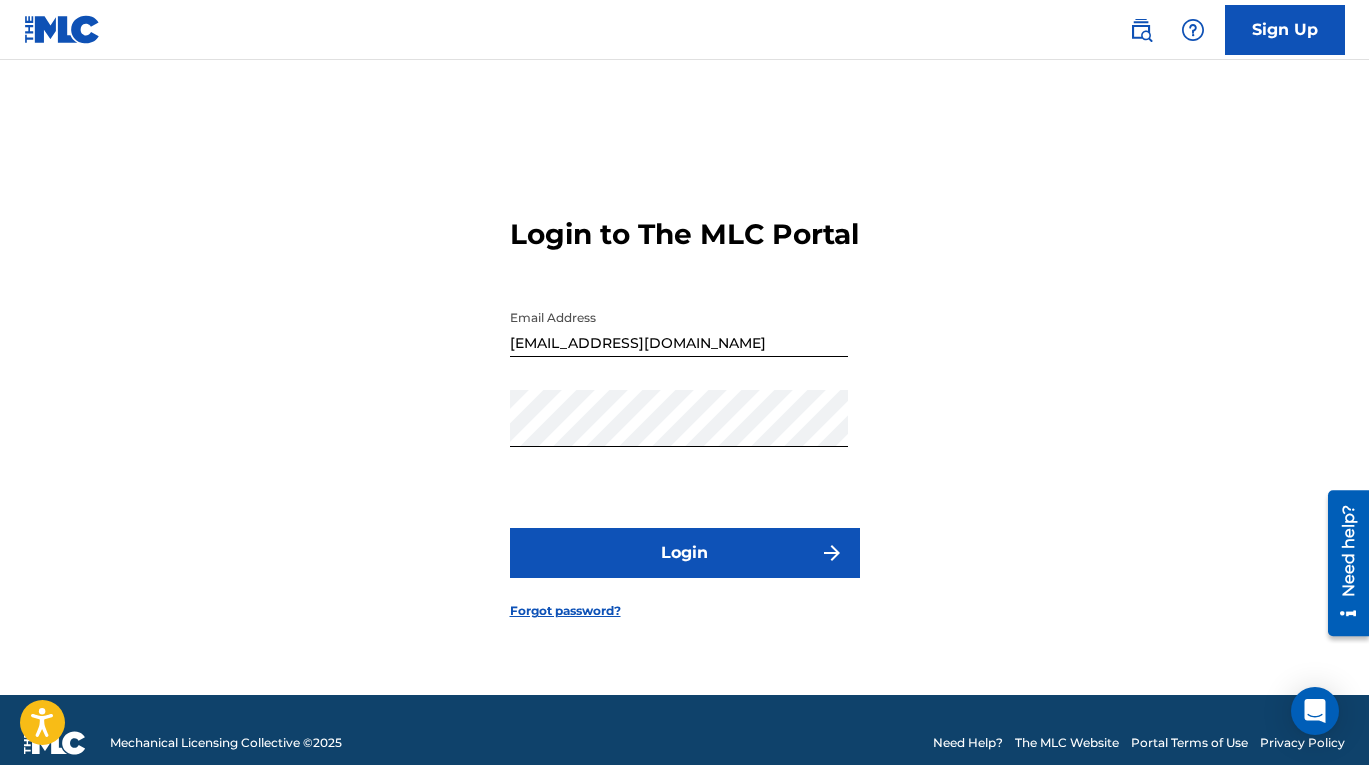click on "Login" at bounding box center (685, 553) 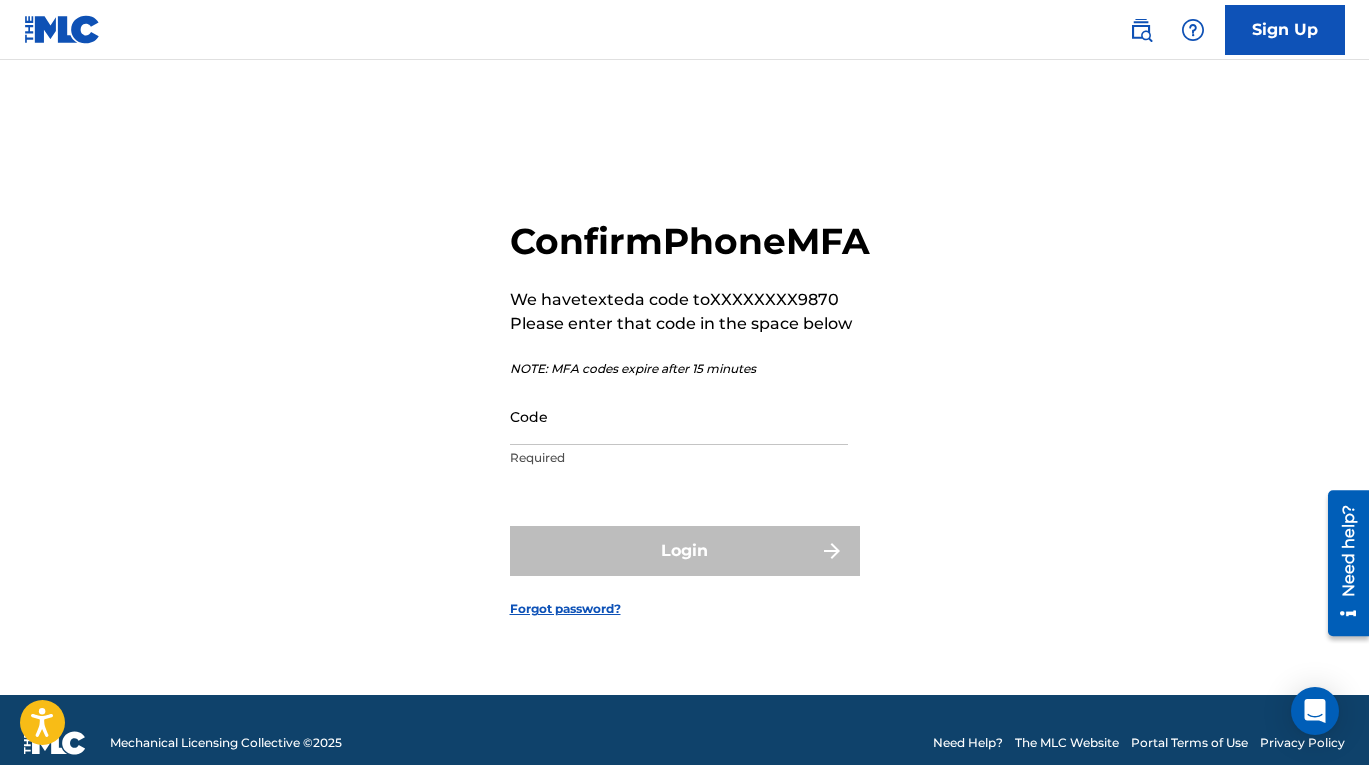 click on "Code" at bounding box center [679, 416] 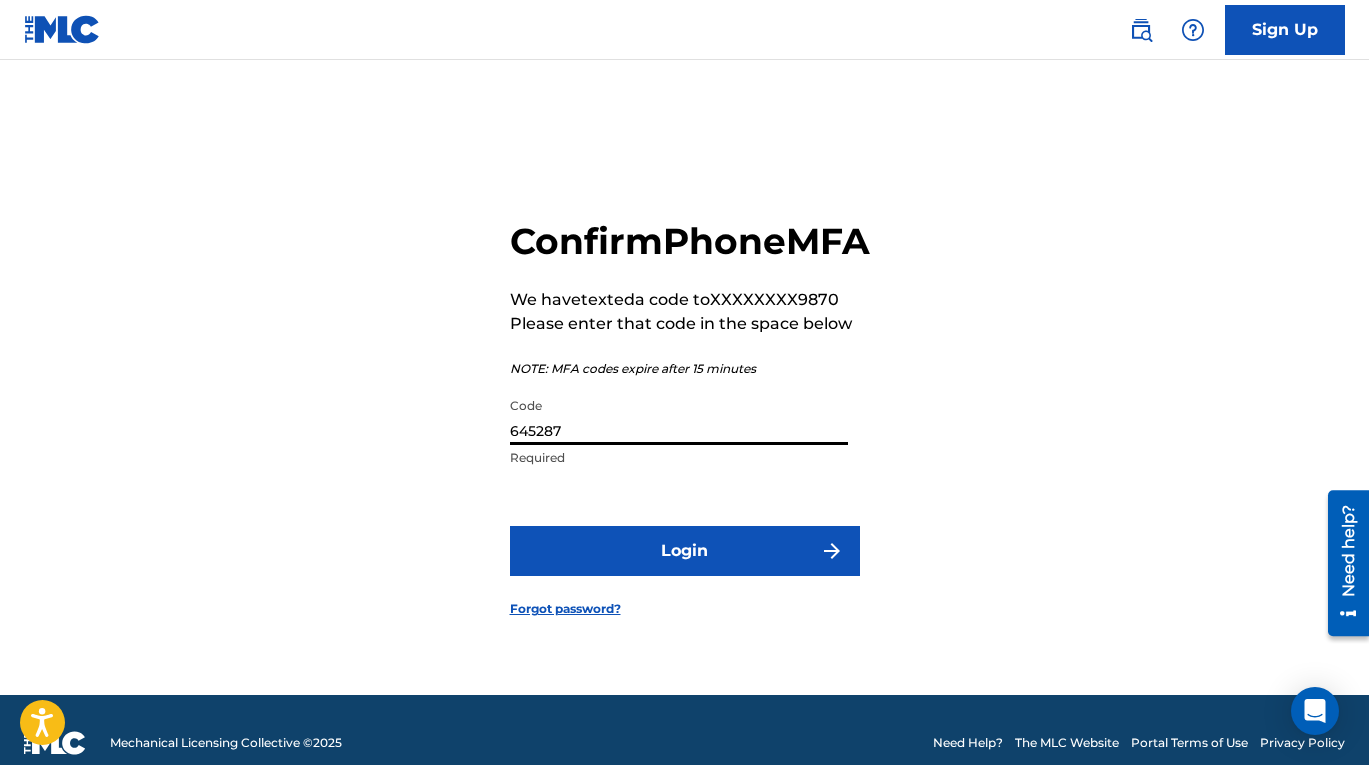 type on "645287" 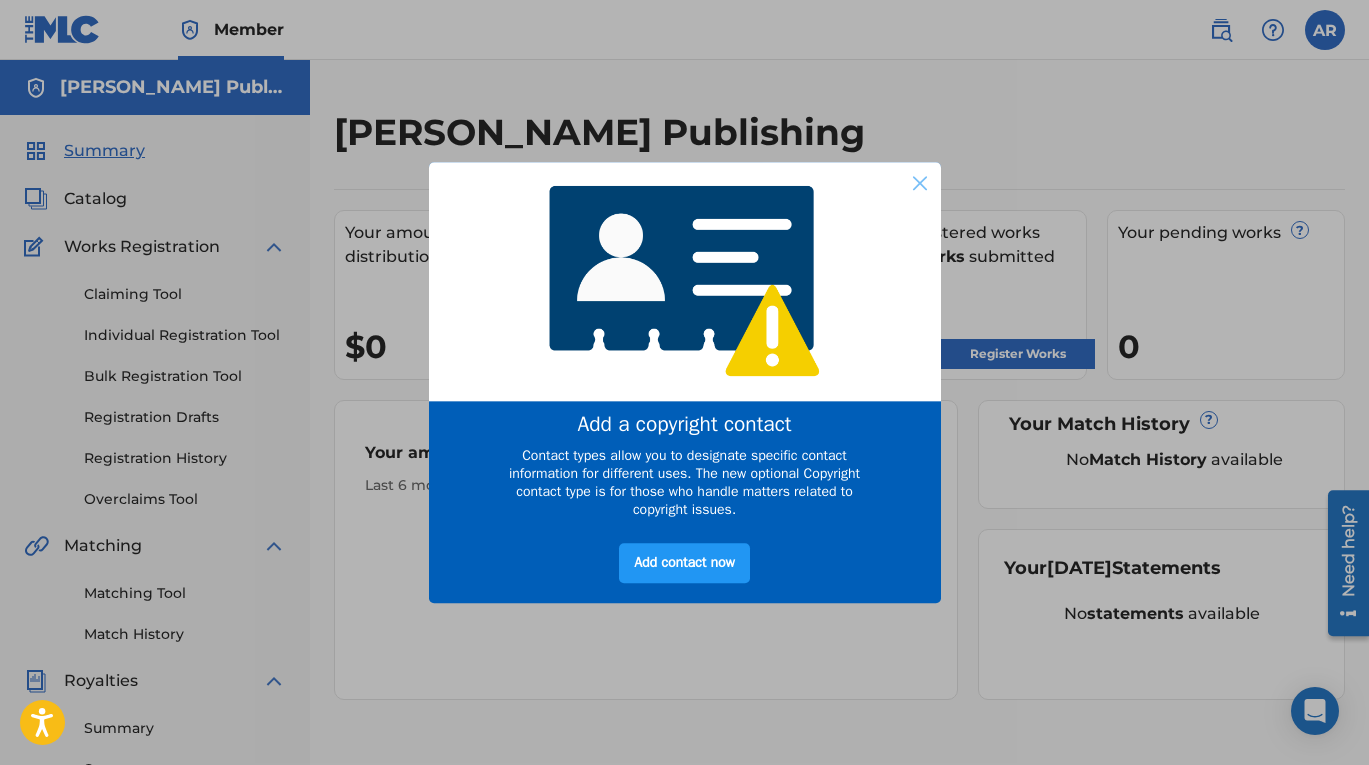 scroll, scrollTop: 0, scrollLeft: 0, axis: both 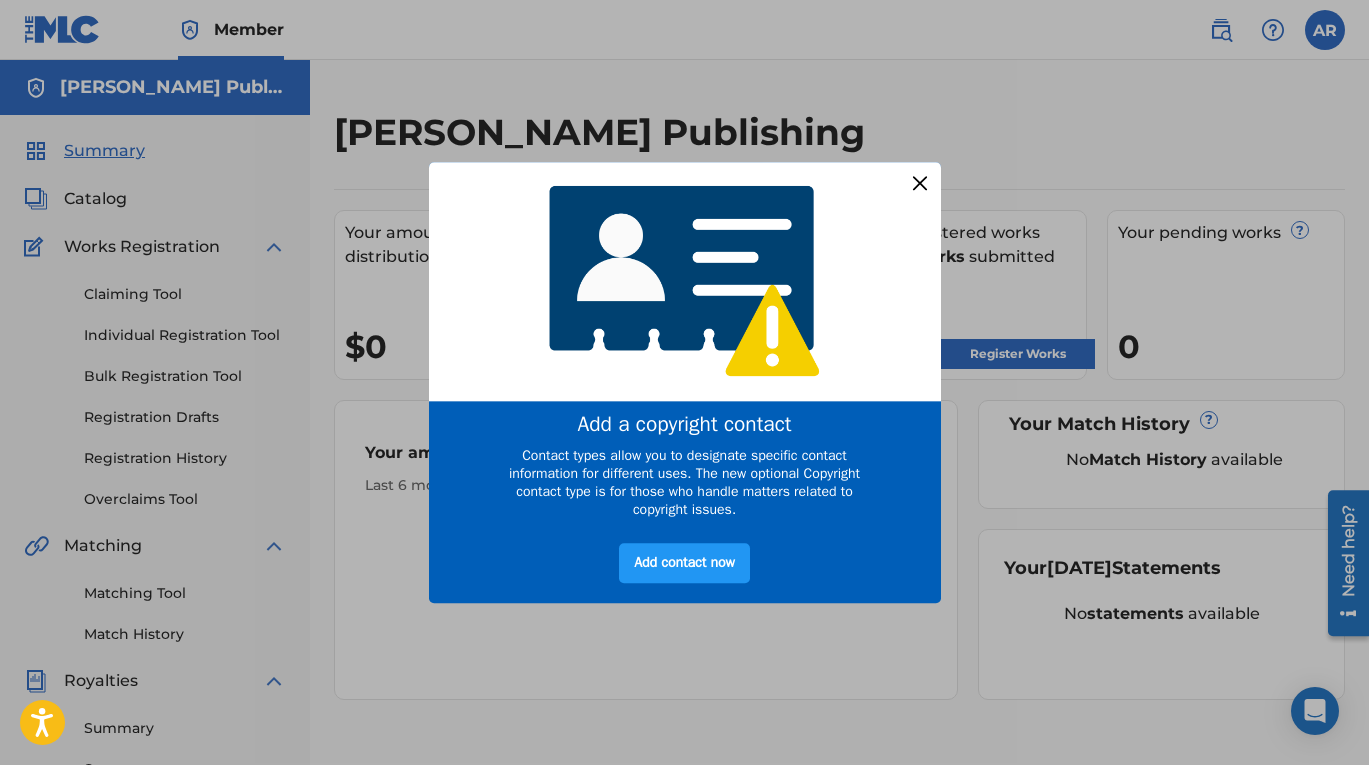 click at bounding box center [919, 183] 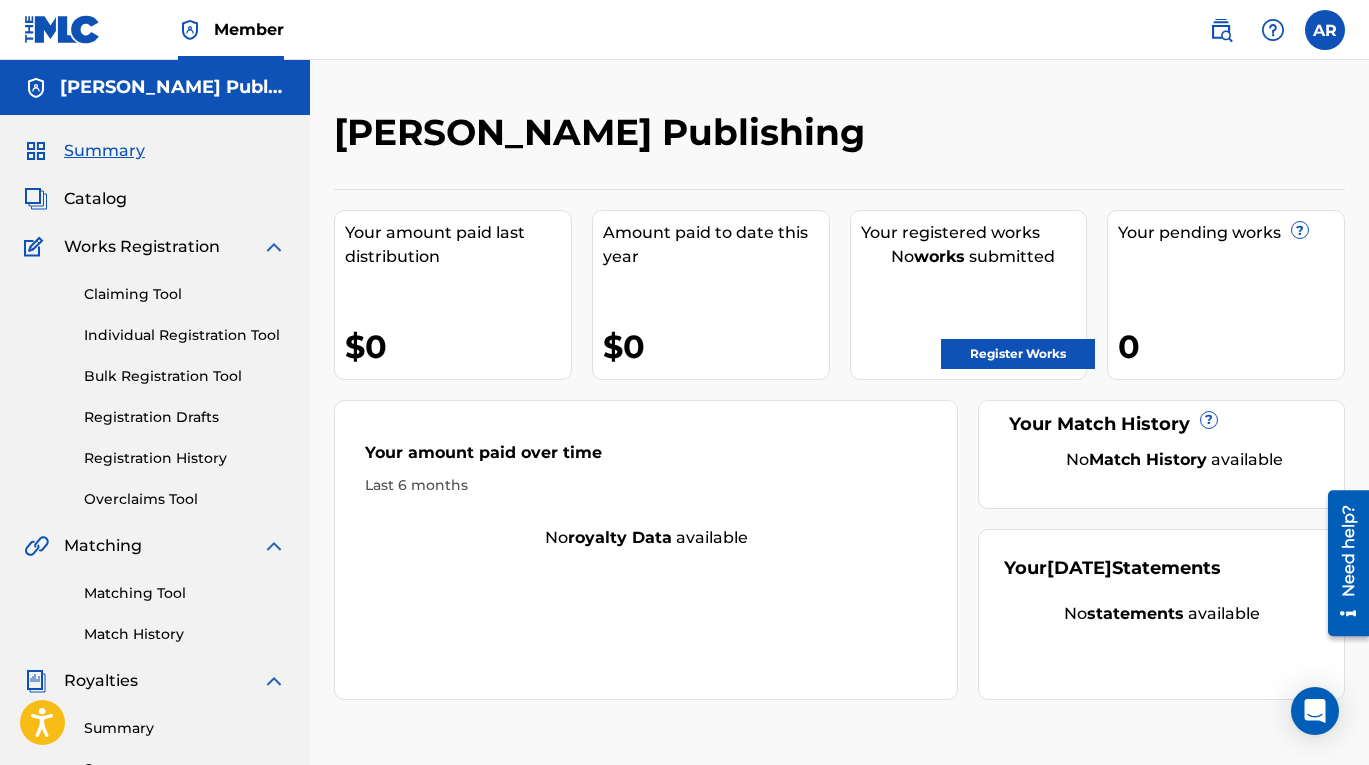 click on "Claiming Tool Individual Registration Tool Bulk Registration Tool Registration Drafts Registration History Overclaims Tool" at bounding box center (155, 384) 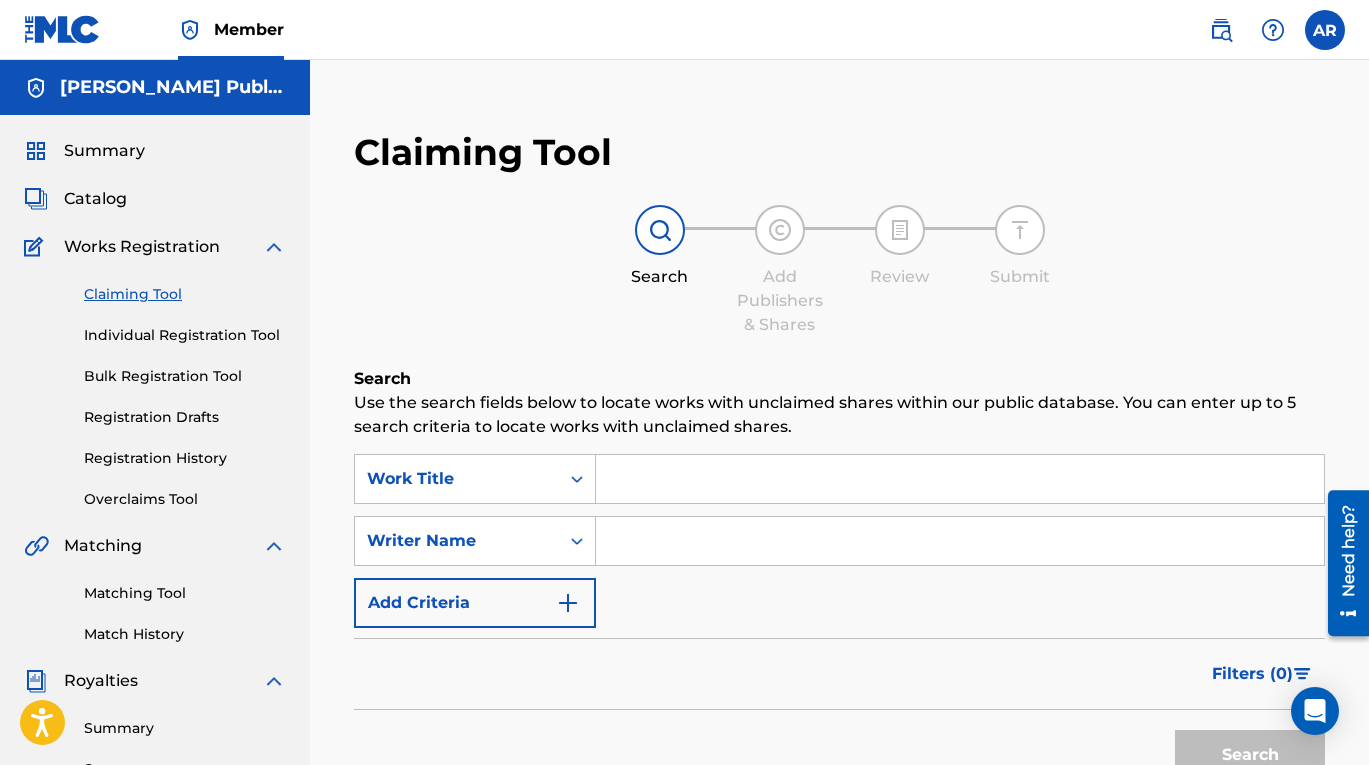 click at bounding box center (960, 479) 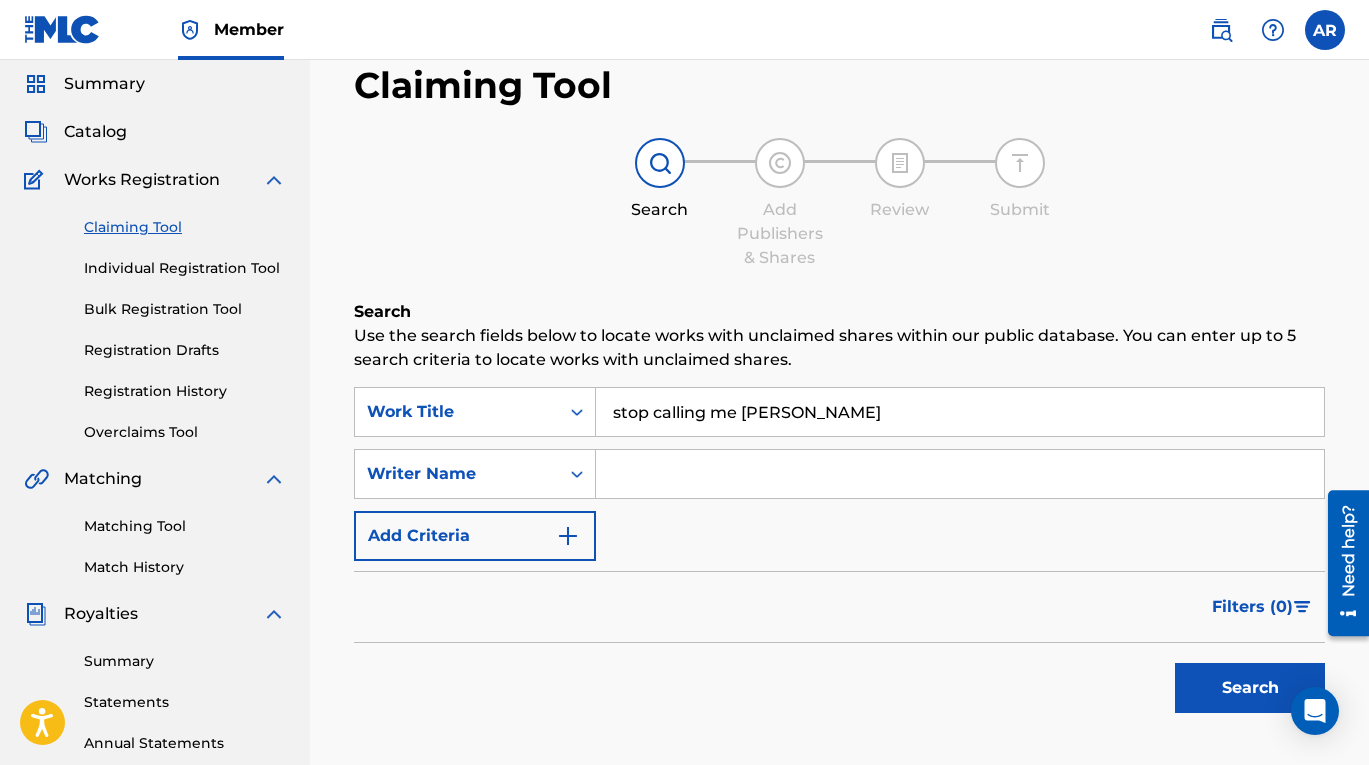 scroll, scrollTop: 145, scrollLeft: 0, axis: vertical 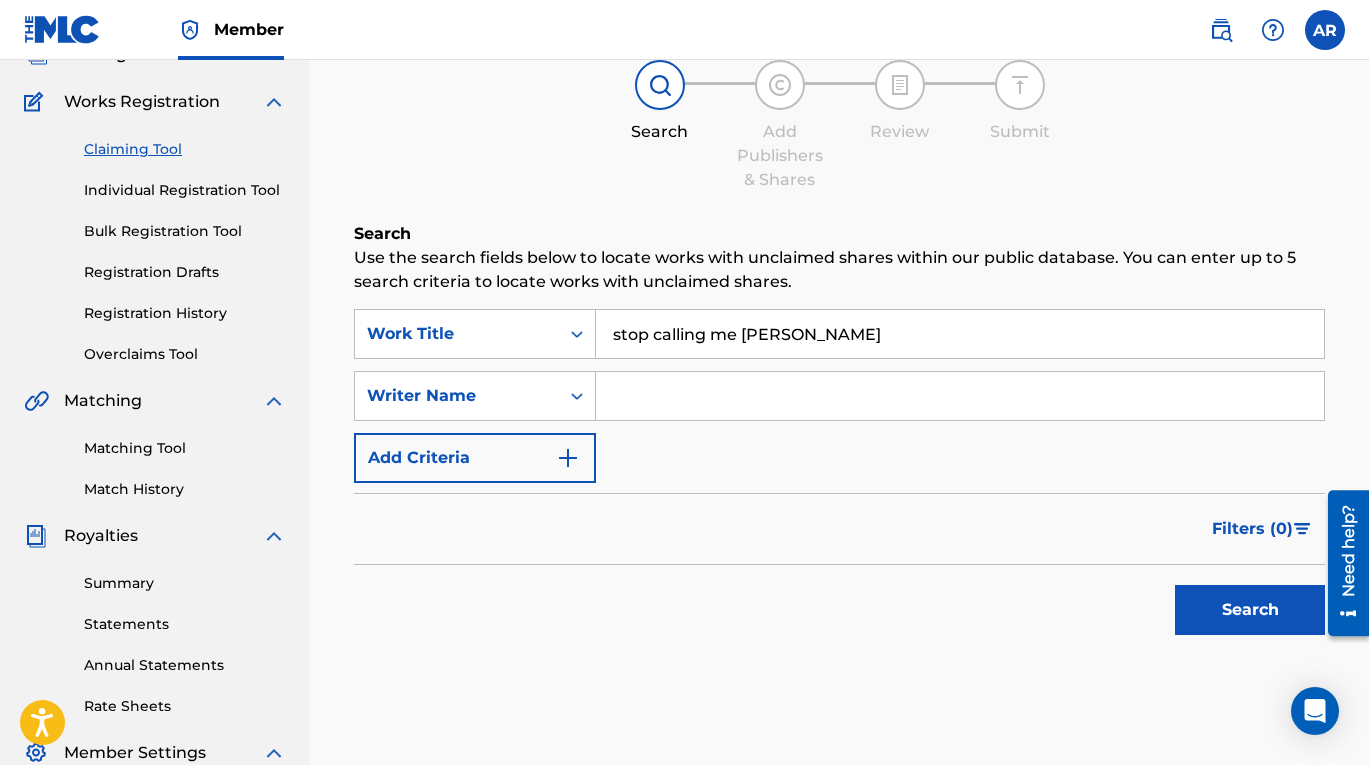 type on "stop calling me [PERSON_NAME]" 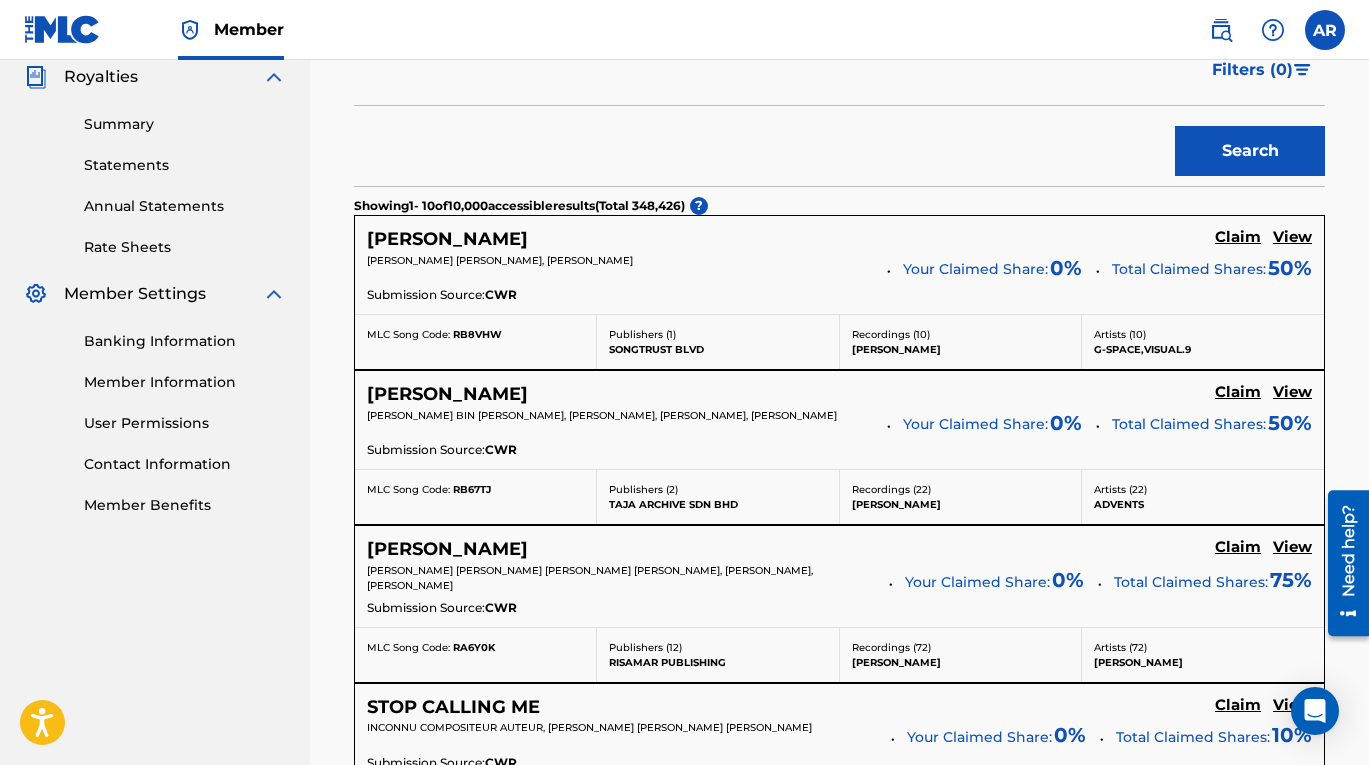 scroll, scrollTop: 0, scrollLeft: 0, axis: both 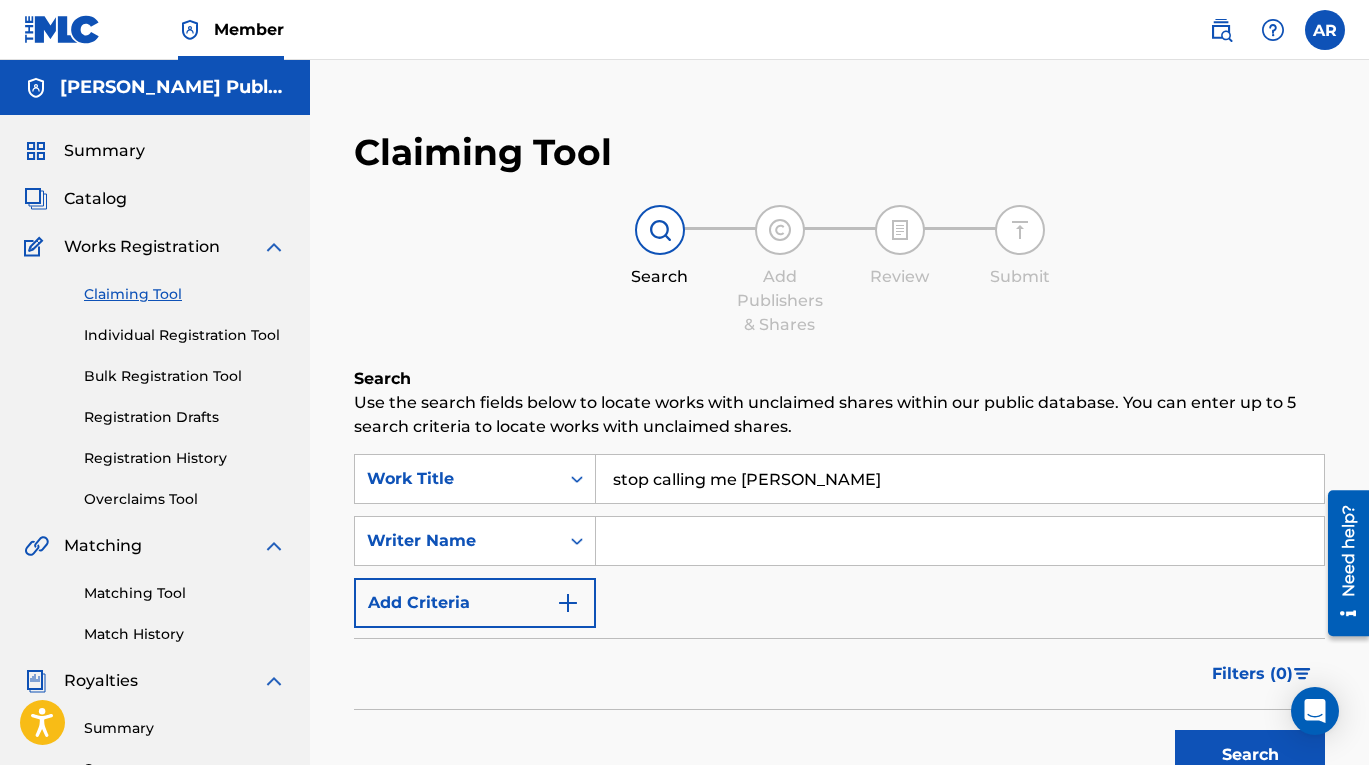 click at bounding box center [960, 541] 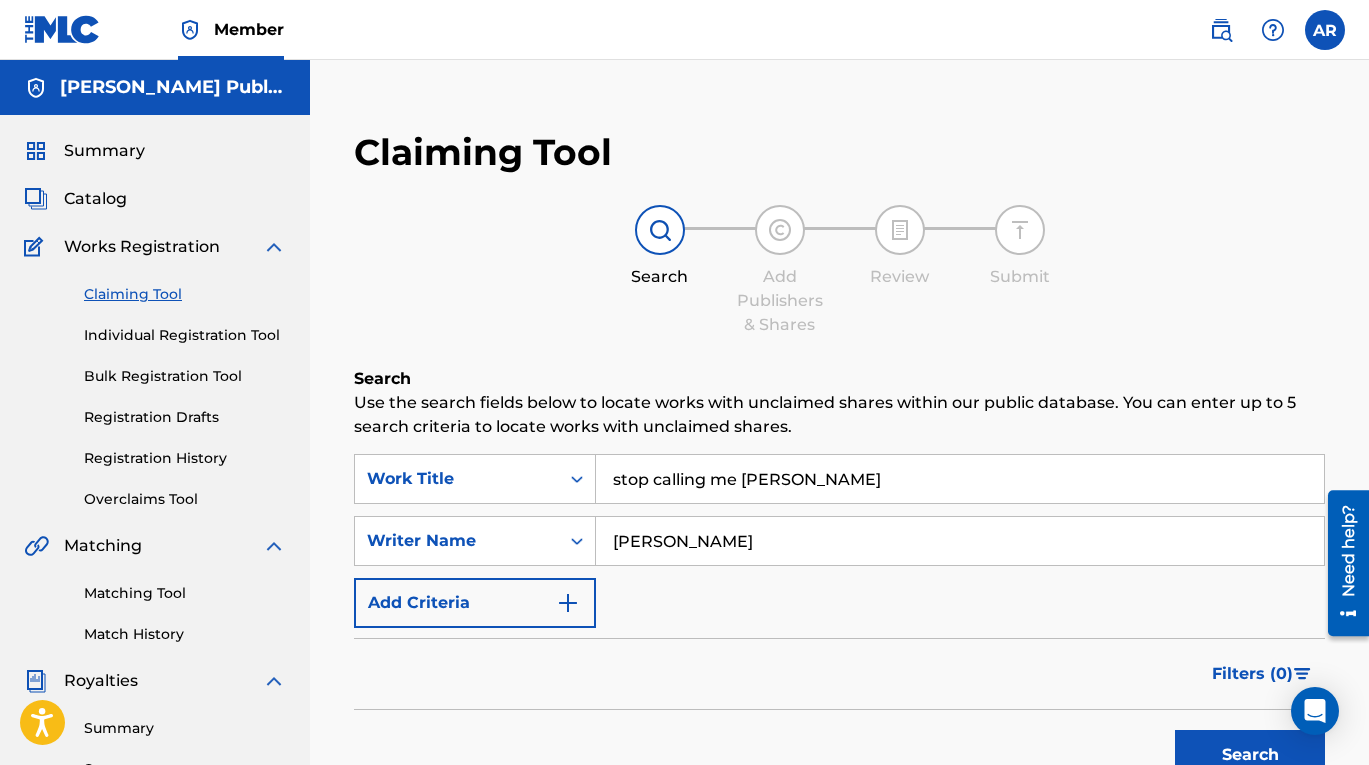 type on "[PERSON_NAME]" 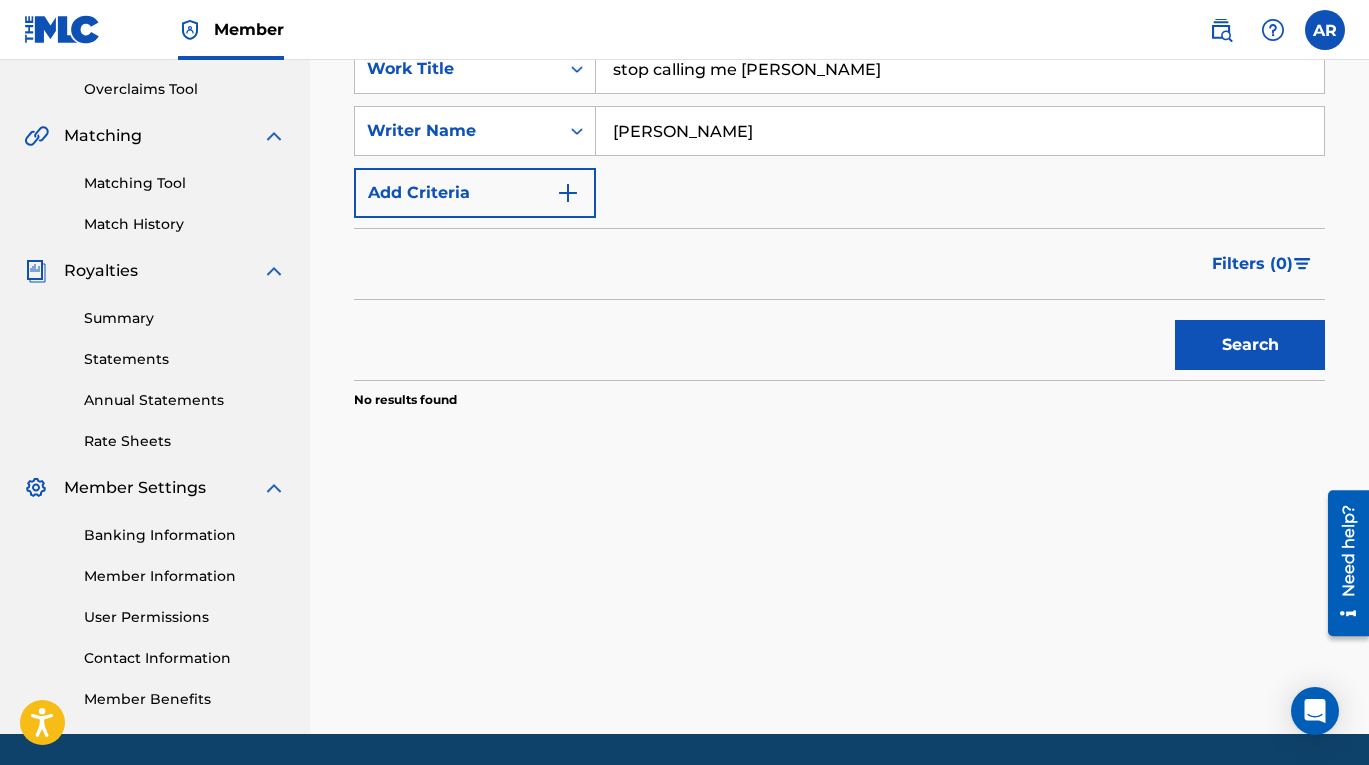 scroll, scrollTop: 234, scrollLeft: 0, axis: vertical 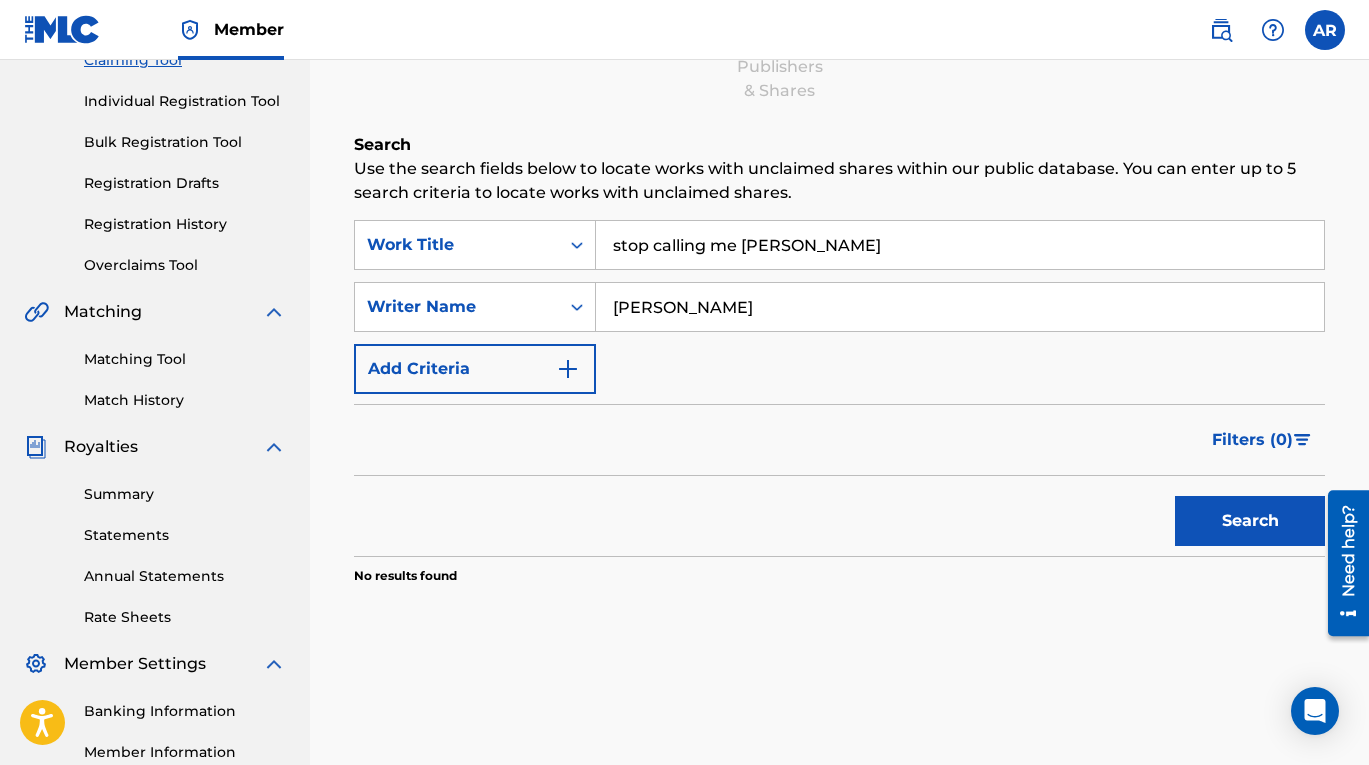 click on "Add Criteria" at bounding box center [475, 369] 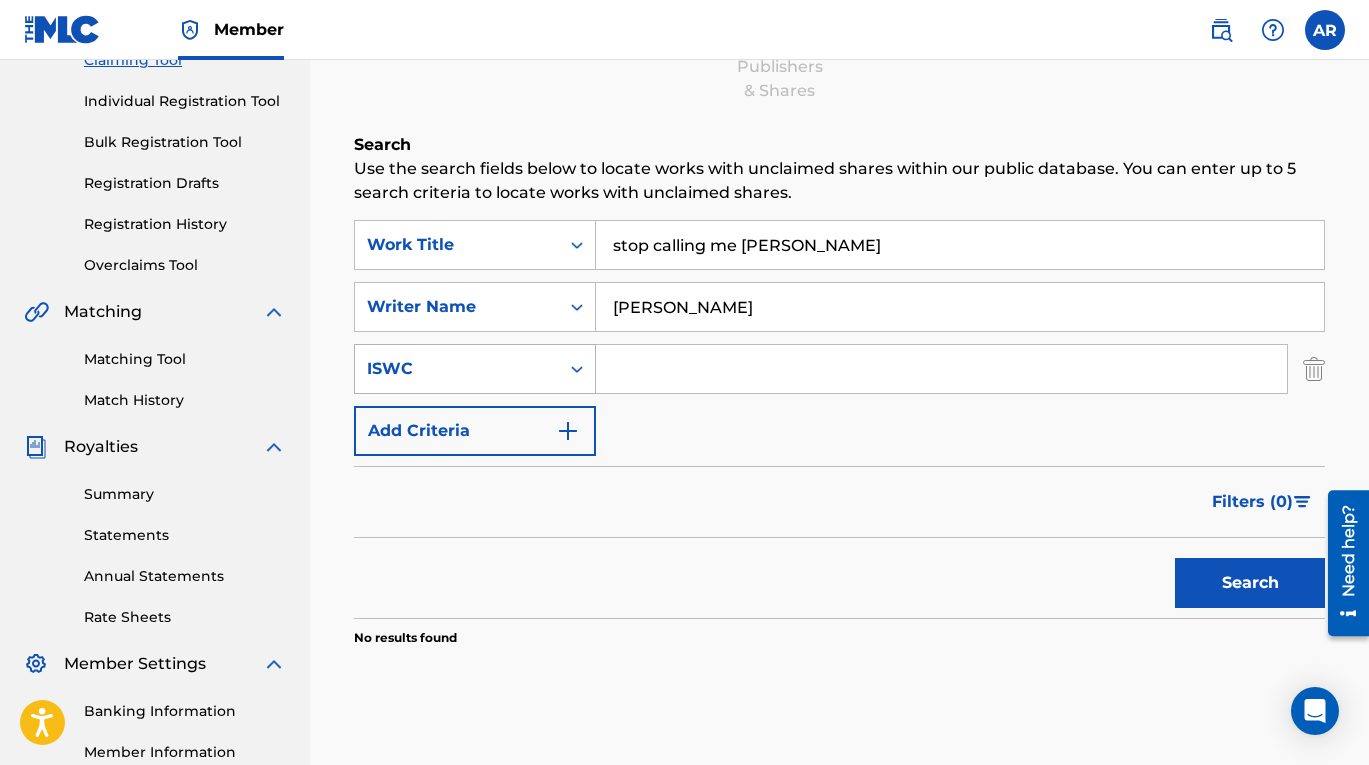 click on "ISWC" at bounding box center [457, 369] 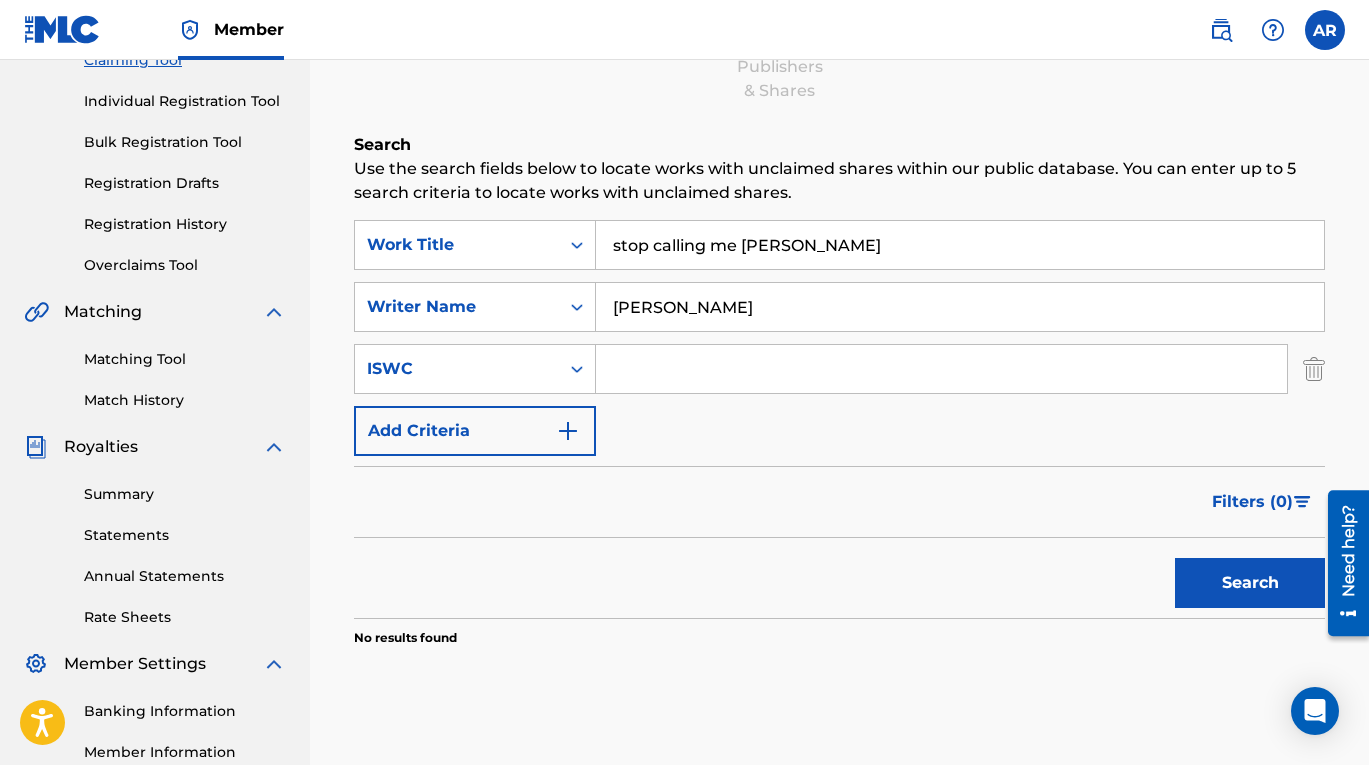 click on "ISWC" at bounding box center (457, 369) 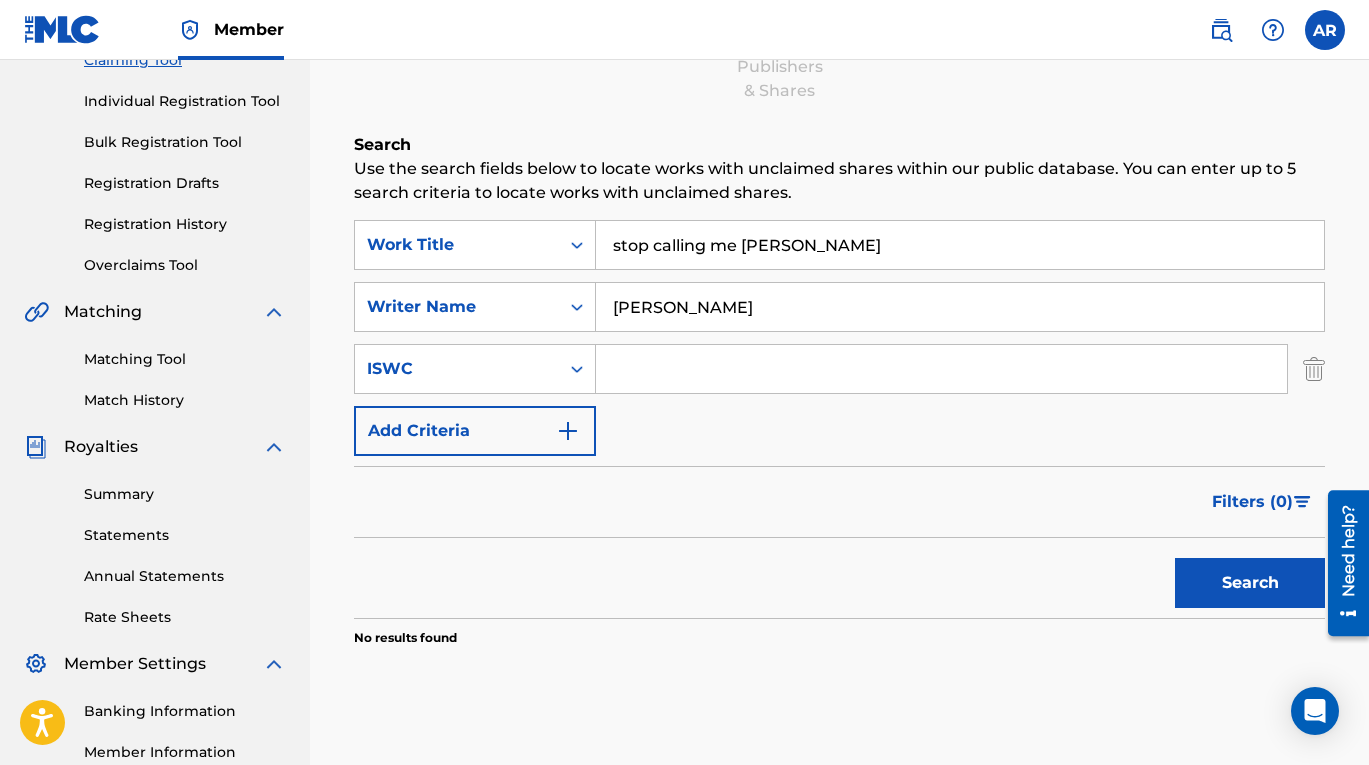 click at bounding box center [1314, 369] 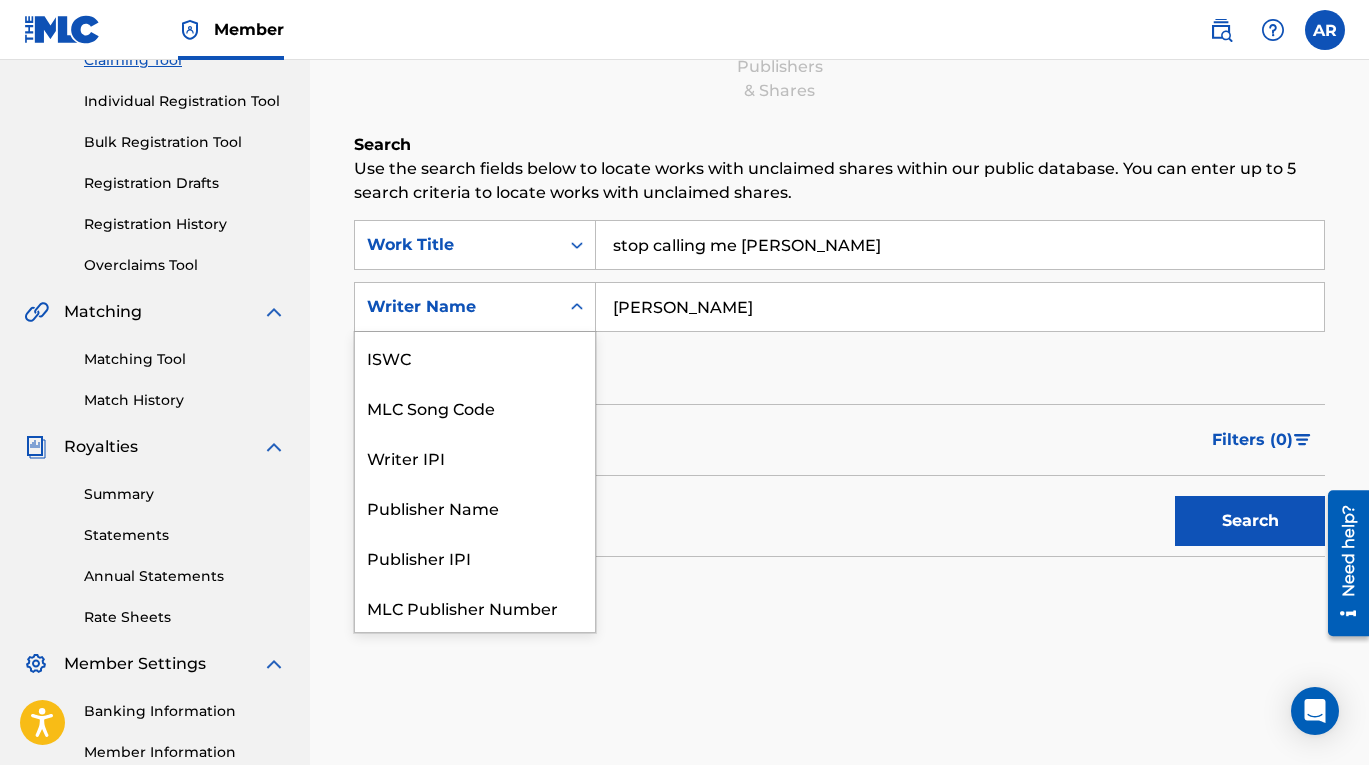 click on "Writer Name" at bounding box center (457, 307) 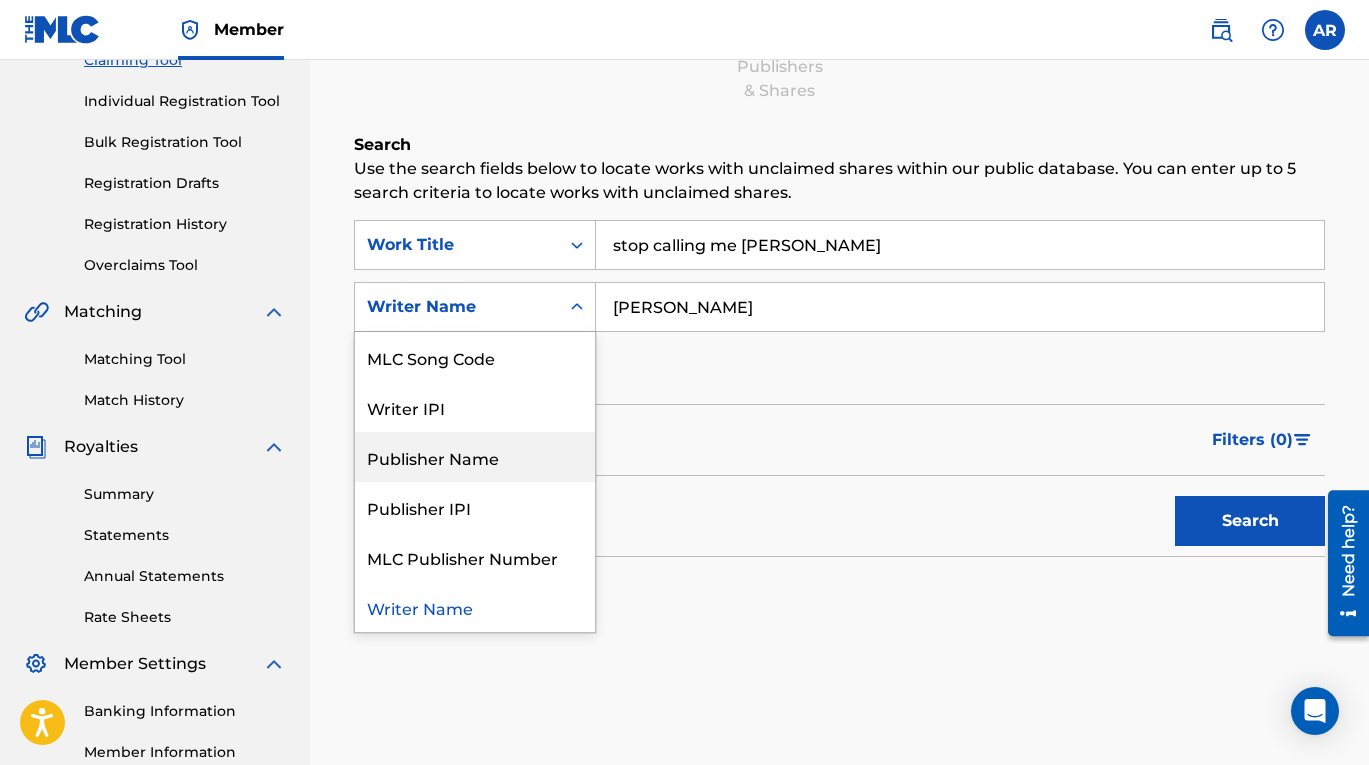 click on "Publisher Name" at bounding box center [475, 457] 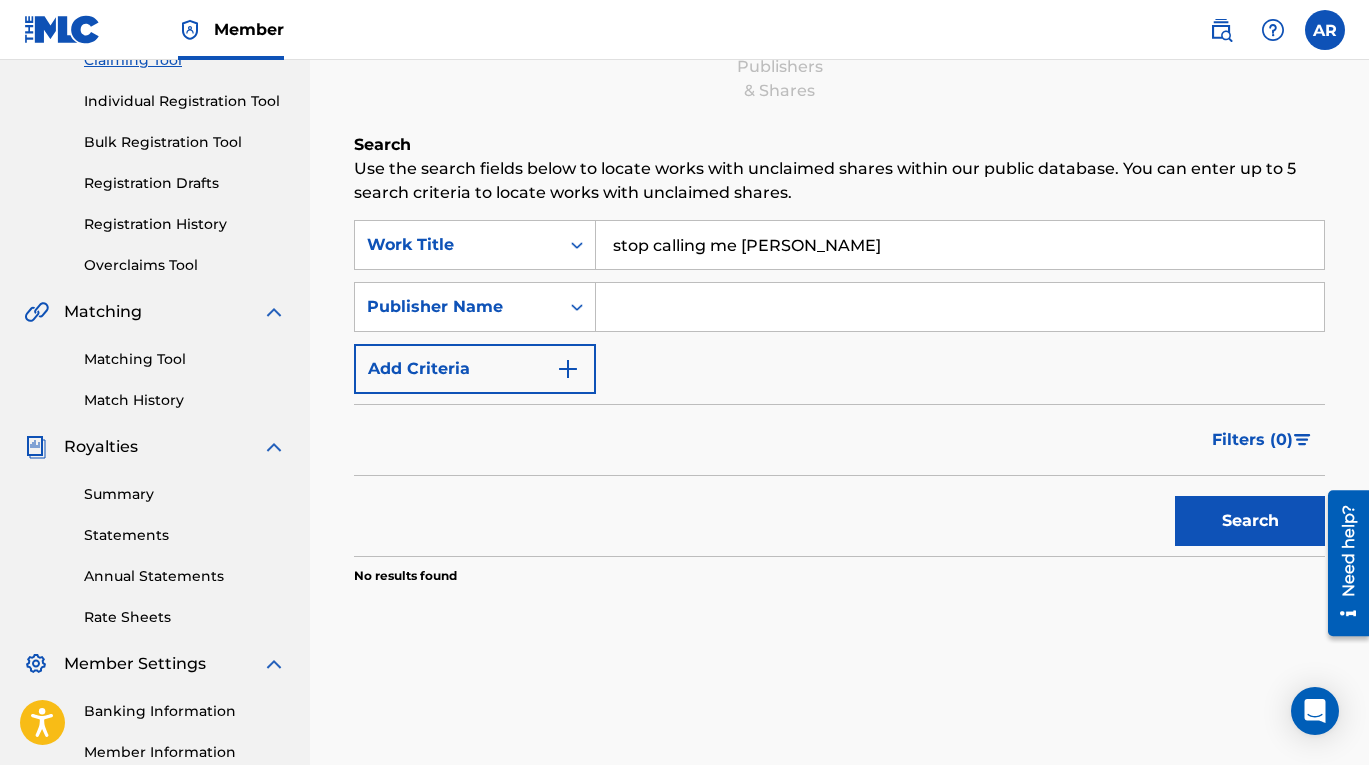 click at bounding box center (960, 307) 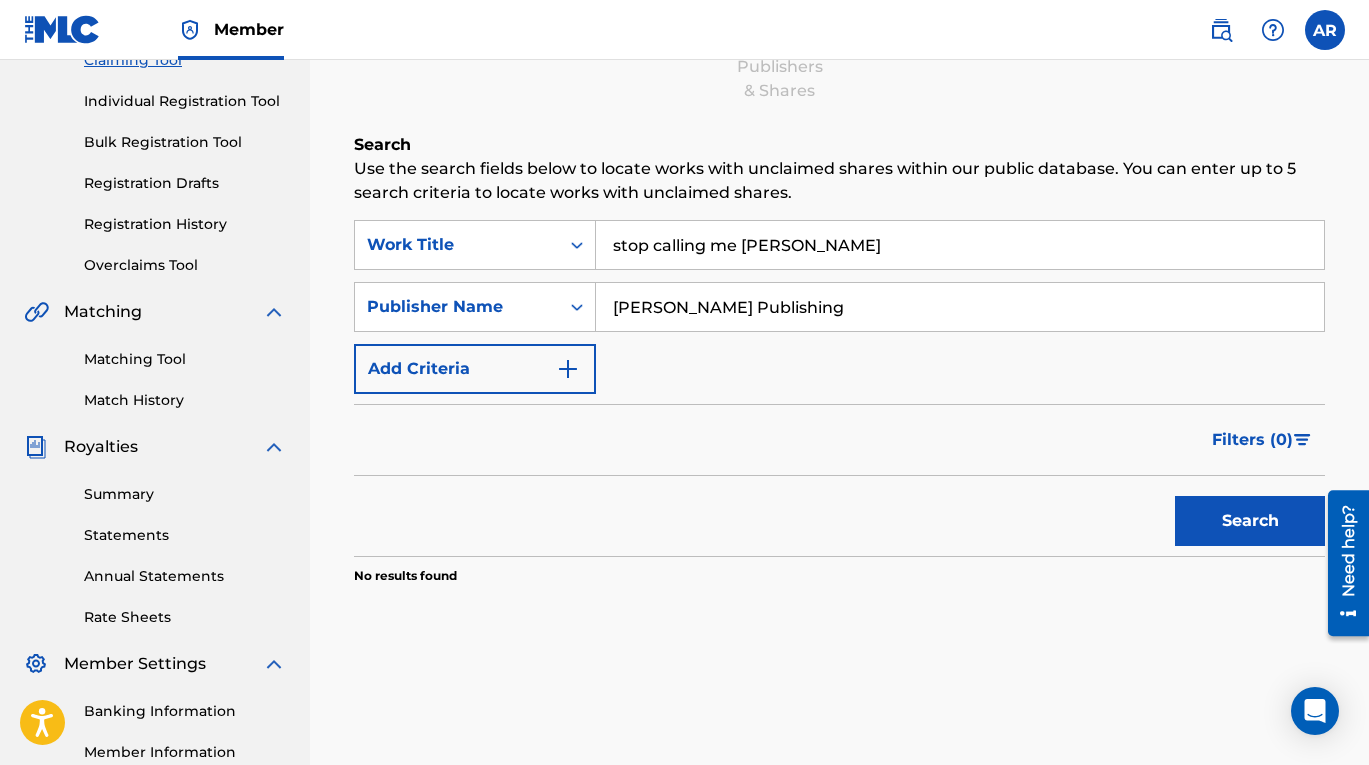 type on "[PERSON_NAME] Publishing" 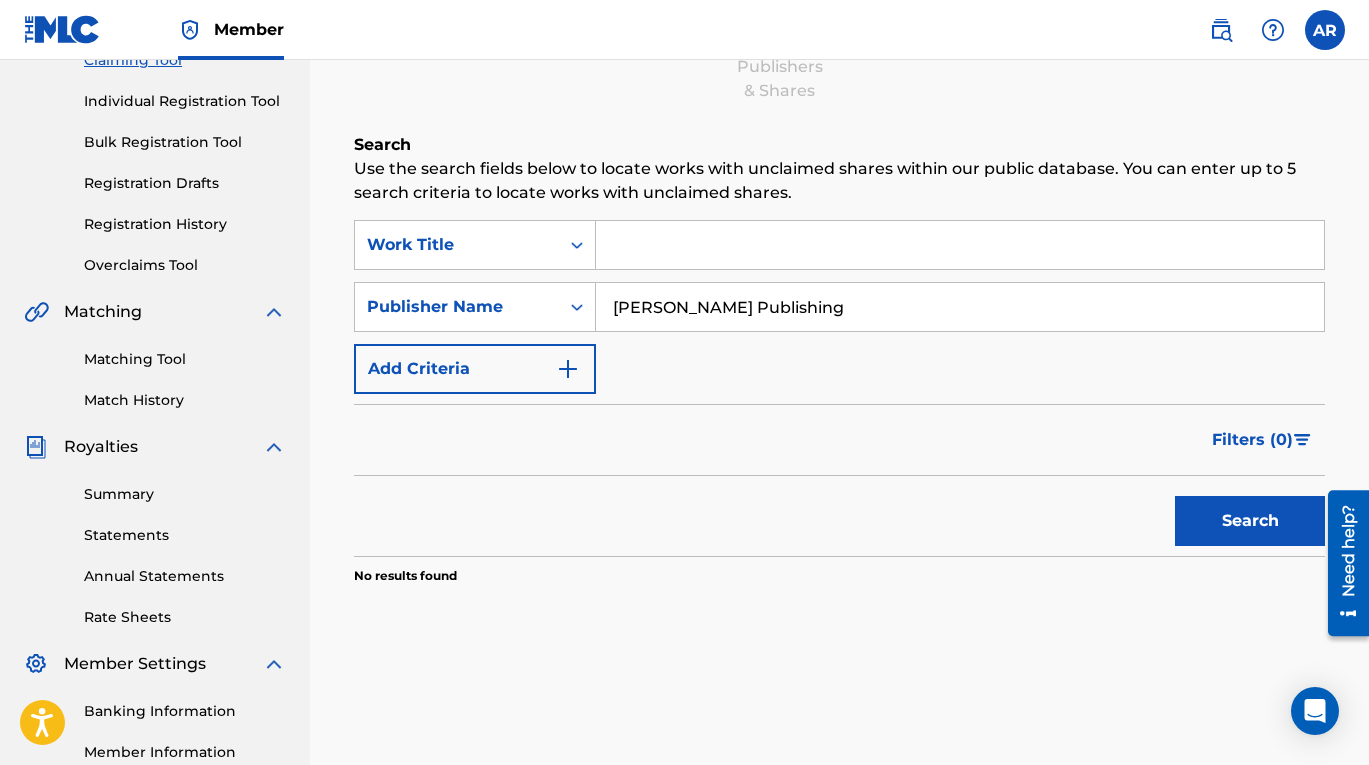type 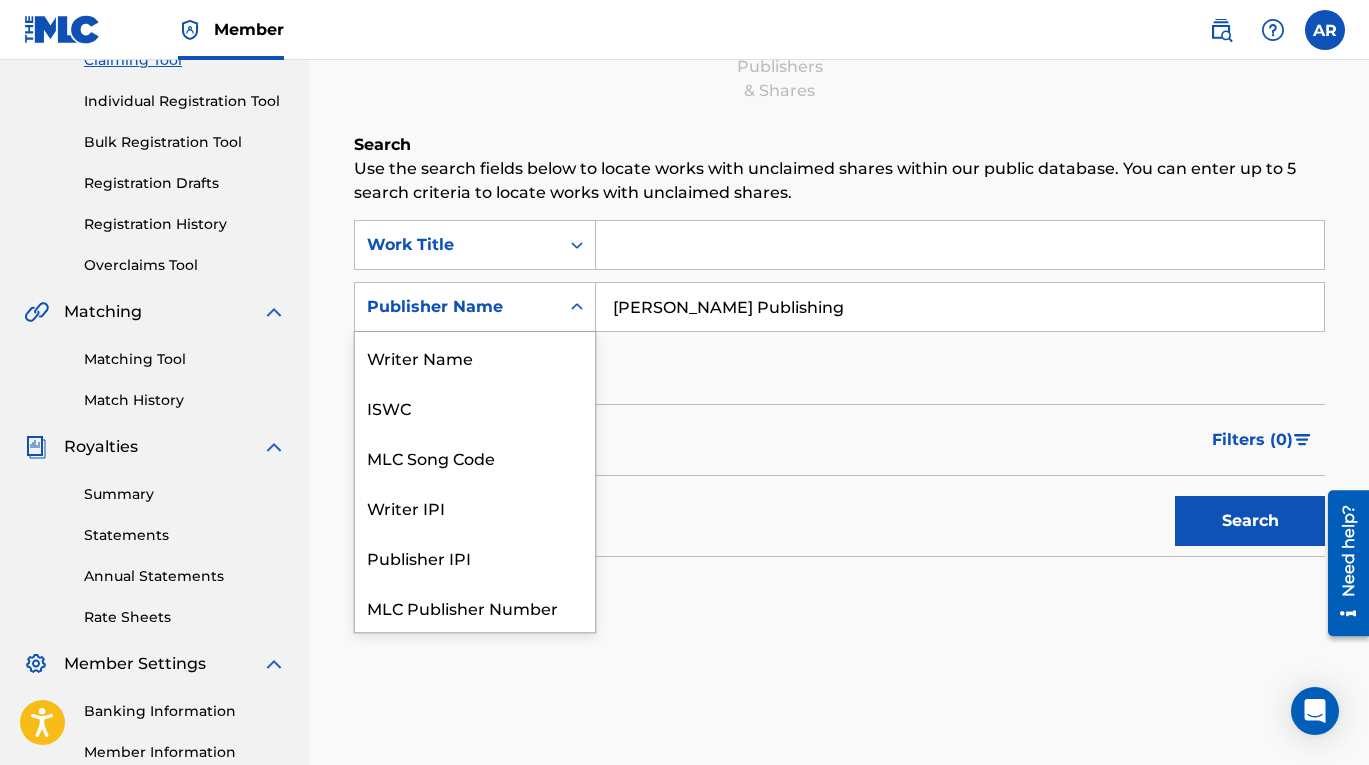 click on "Publisher Name" at bounding box center (457, 307) 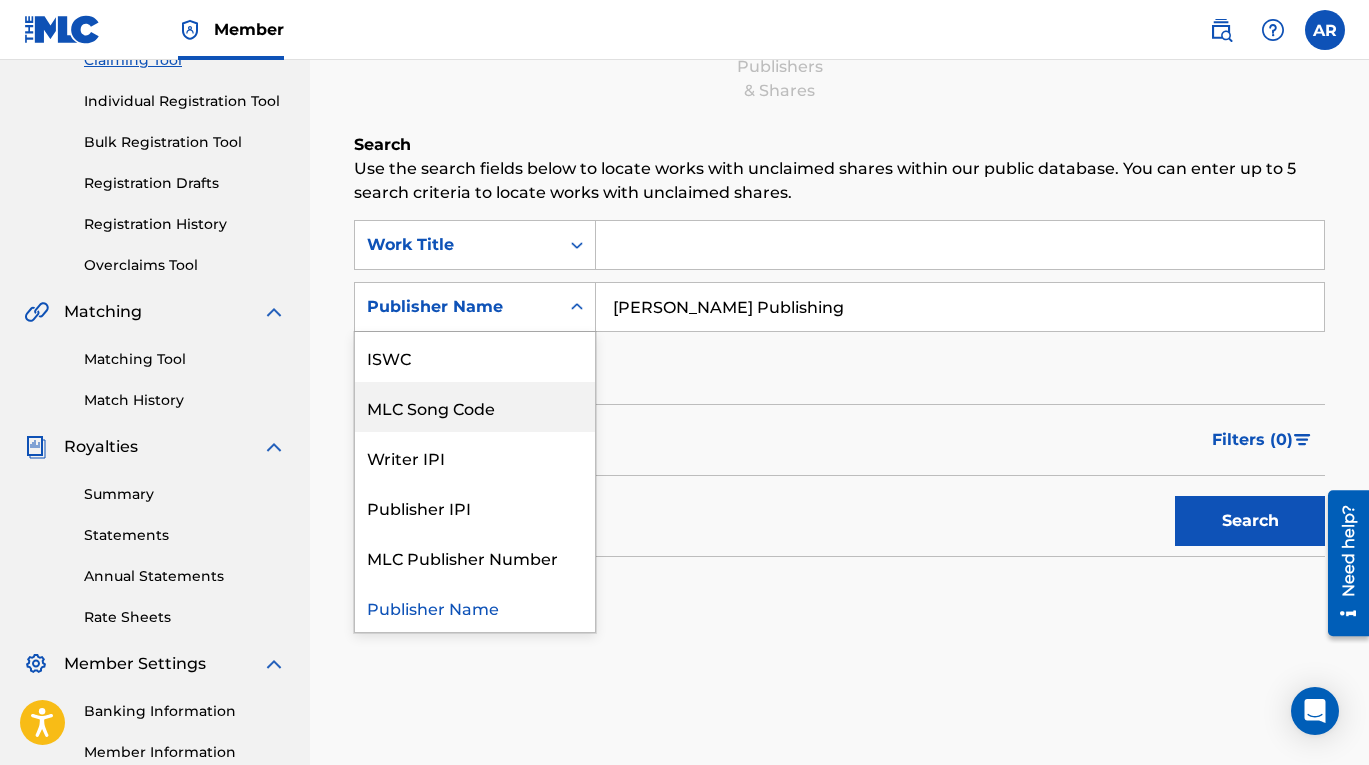 click on "SearchWithCriteria7930cc3d-dd75-4ed6-9a2c-0576be042d3d Work Title SearchWithCriteriaf25ca689-8425-4b36-b9ff-5f7fa3fe81c5 MLC Song Code, 3 of 7. 7 results available. Use Up and Down to choose options, press Enter to select the currently focused option, press Escape to exit the menu, press Tab to select the option and exit the menu. Publisher Name Writer Name ISWC MLC Song Code Writer IPI Publisher IPI MLC Publisher Number Publisher Name [PERSON_NAME] Publishing Add Criteria" at bounding box center [839, 307] 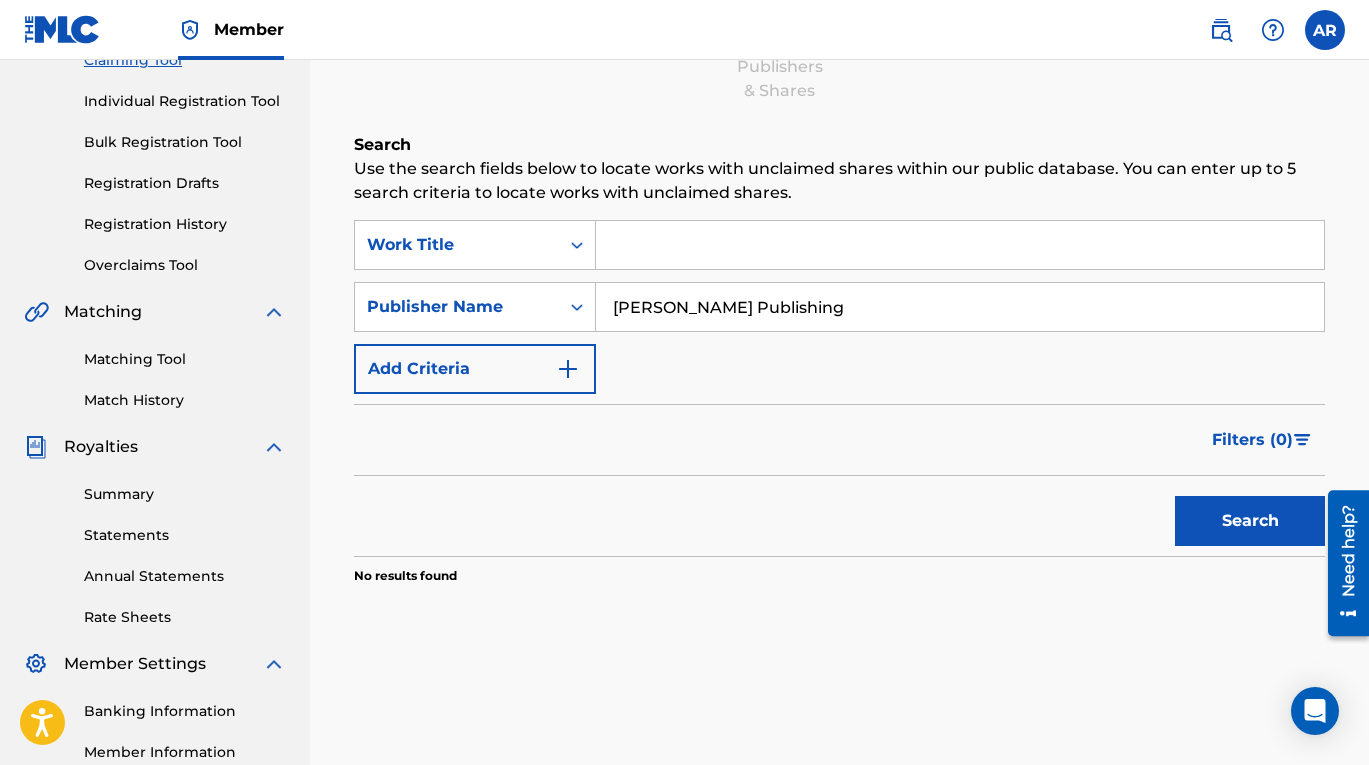 click on "Matching Tool" at bounding box center (185, 359) 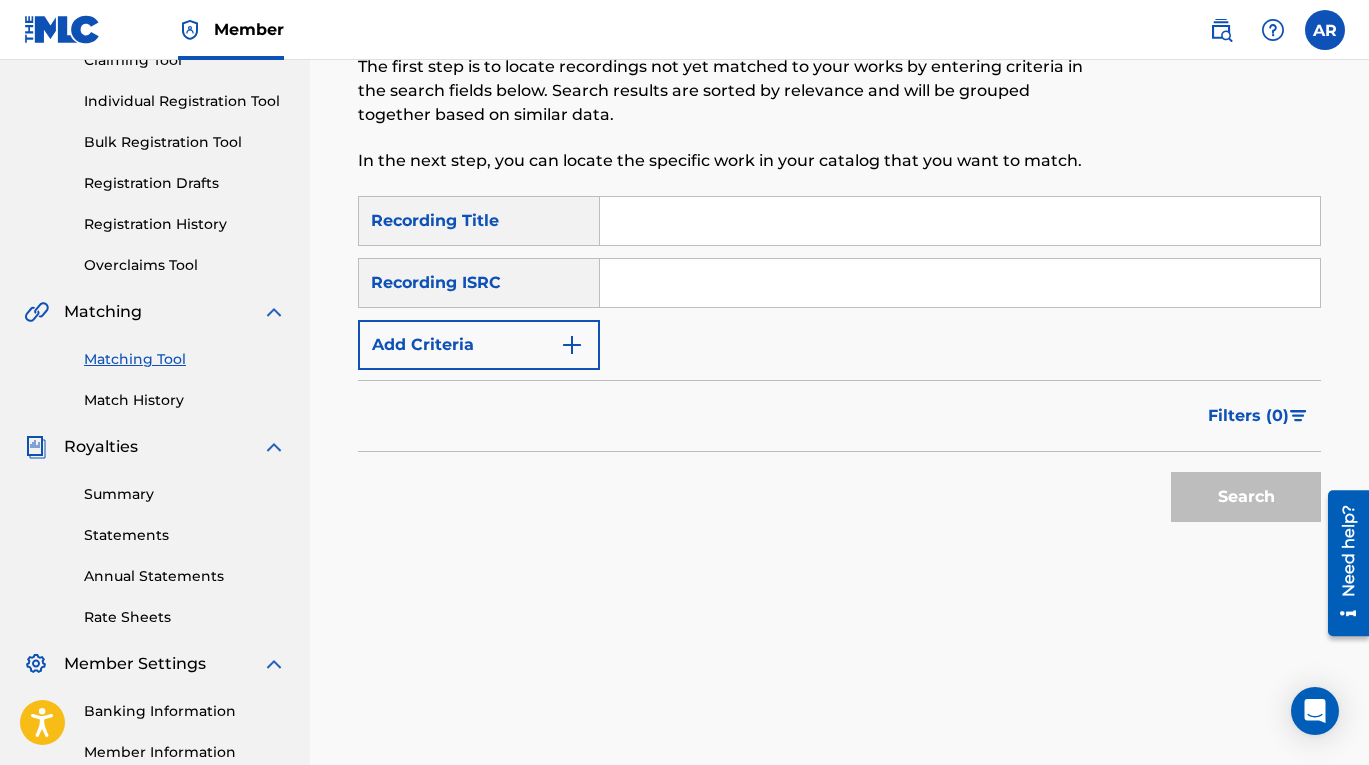 scroll, scrollTop: 0, scrollLeft: 0, axis: both 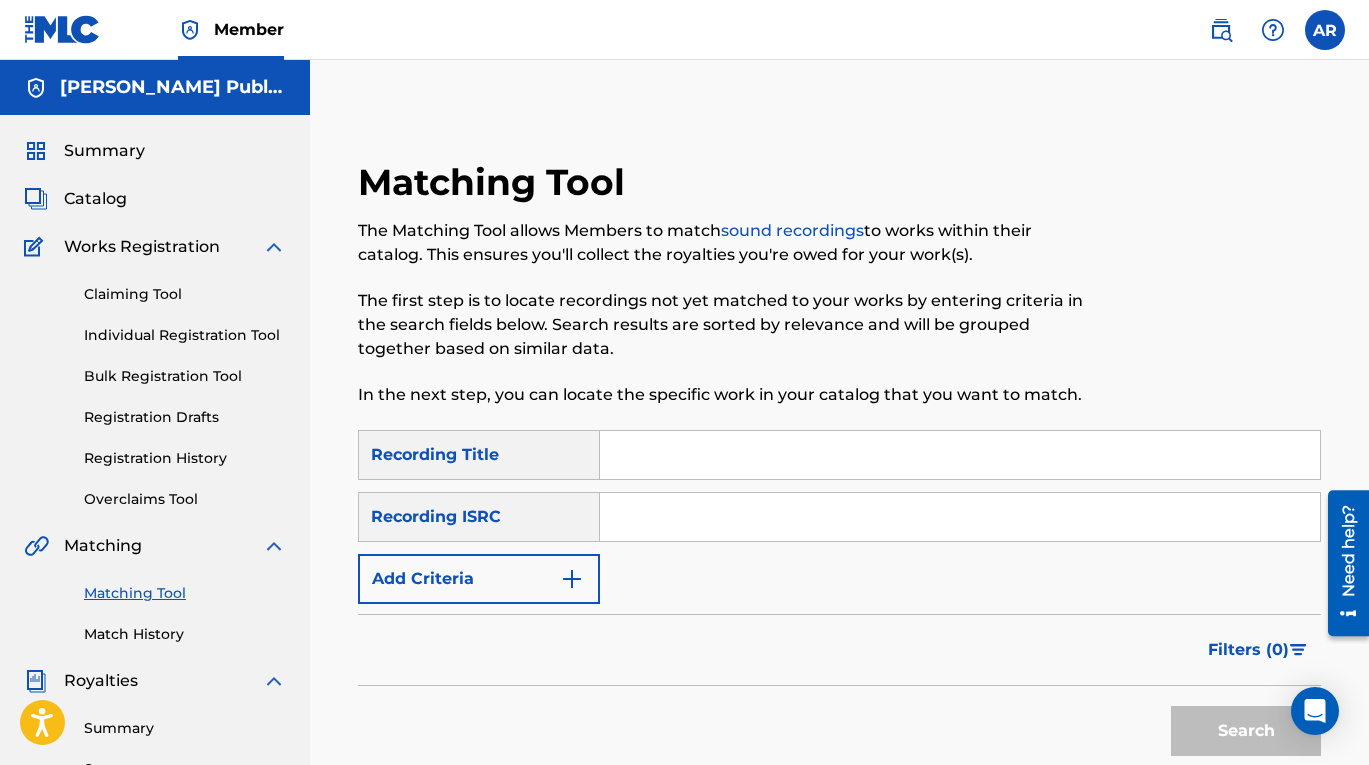 click at bounding box center (960, 455) 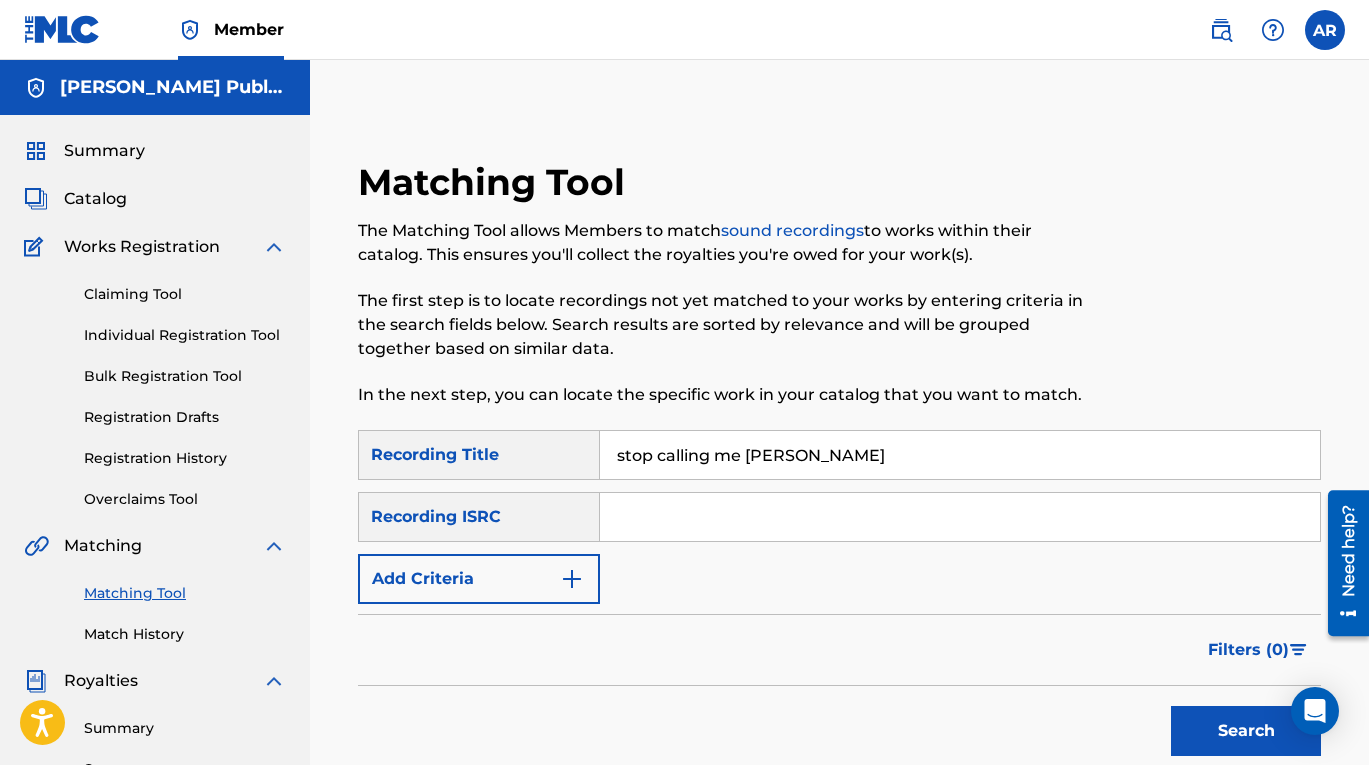 type on "stop calling me [PERSON_NAME]" 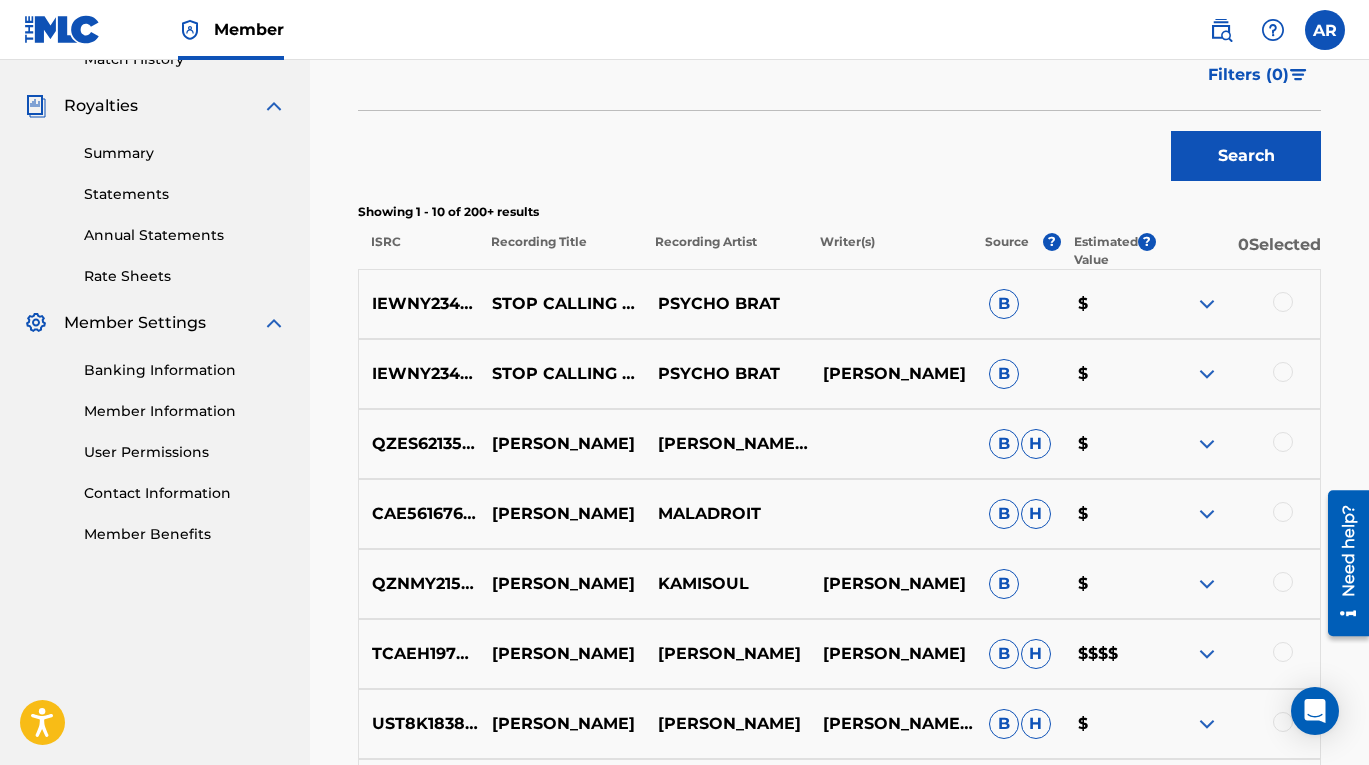 scroll, scrollTop: 625, scrollLeft: 0, axis: vertical 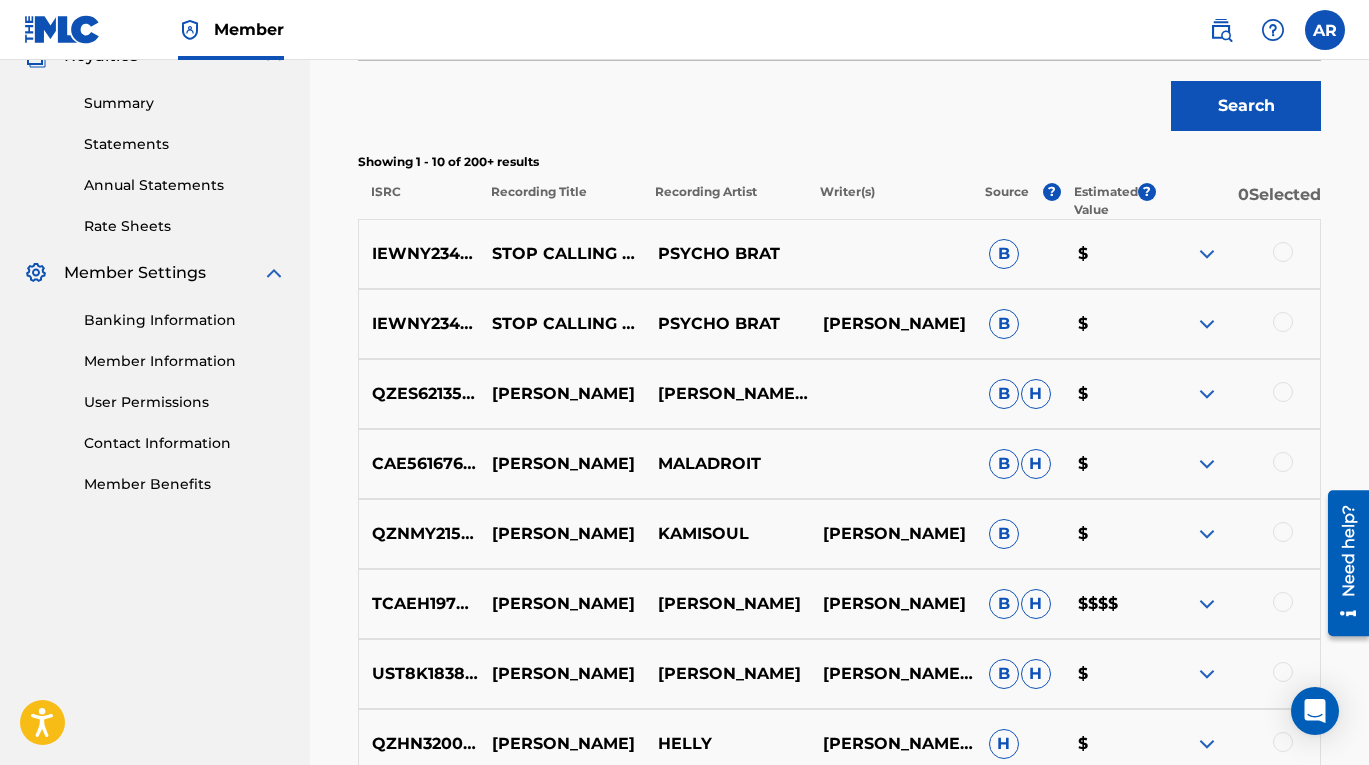 click at bounding box center (1283, 252) 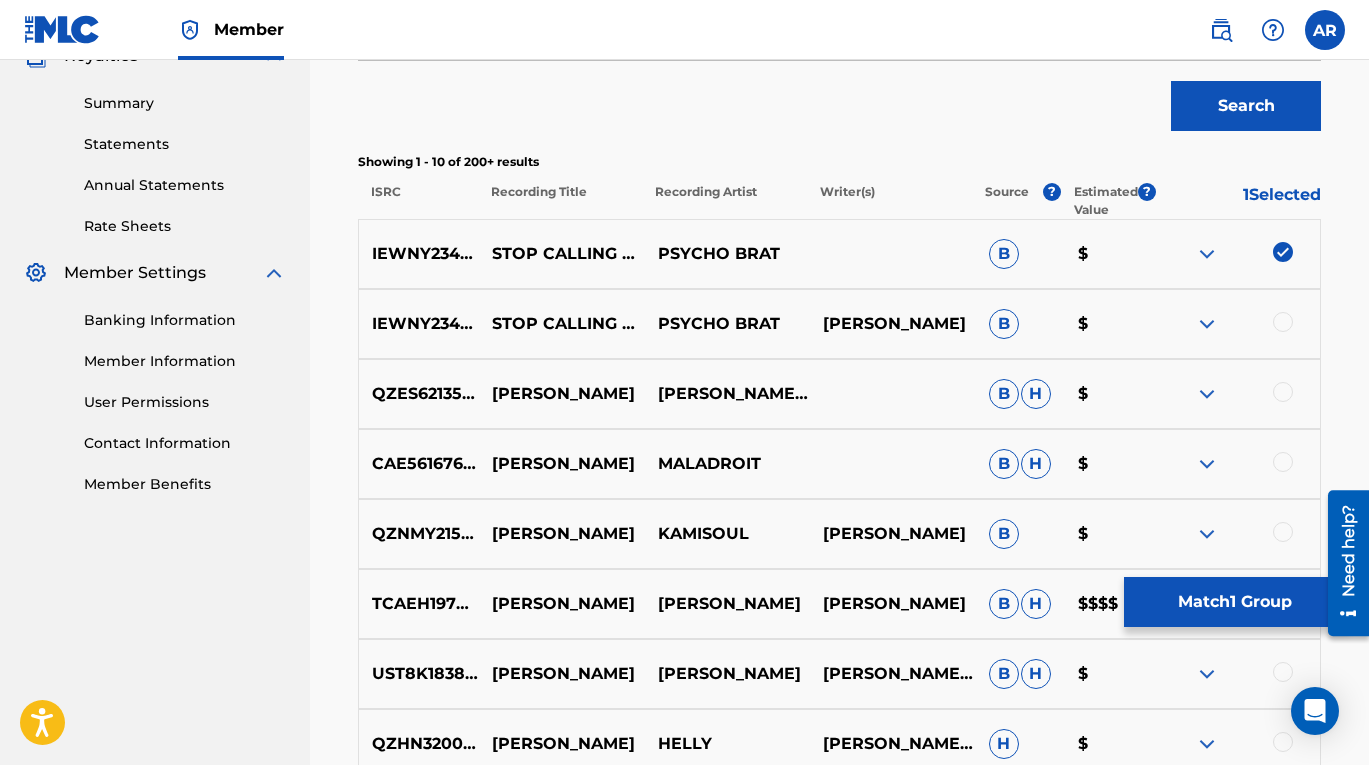 click at bounding box center (1283, 322) 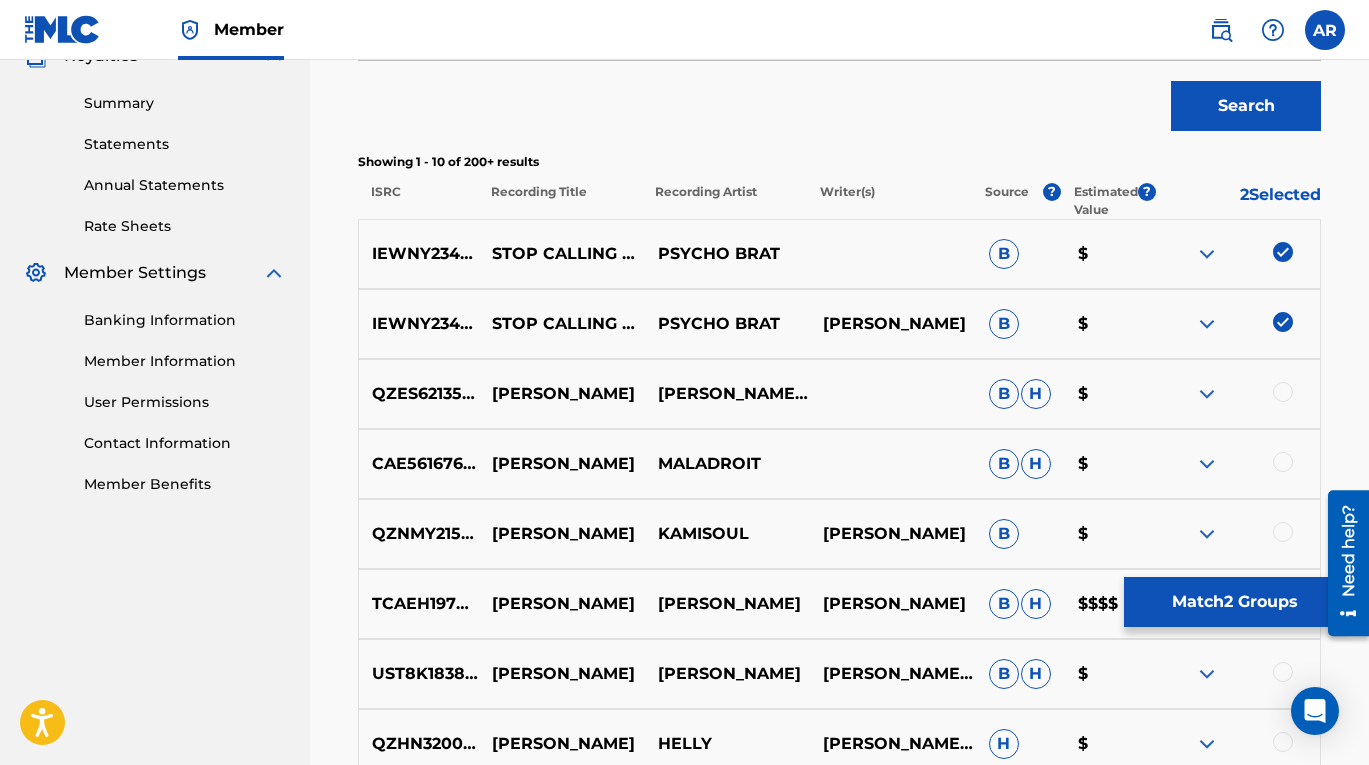 click on "Match  2 Groups" at bounding box center (1234, 602) 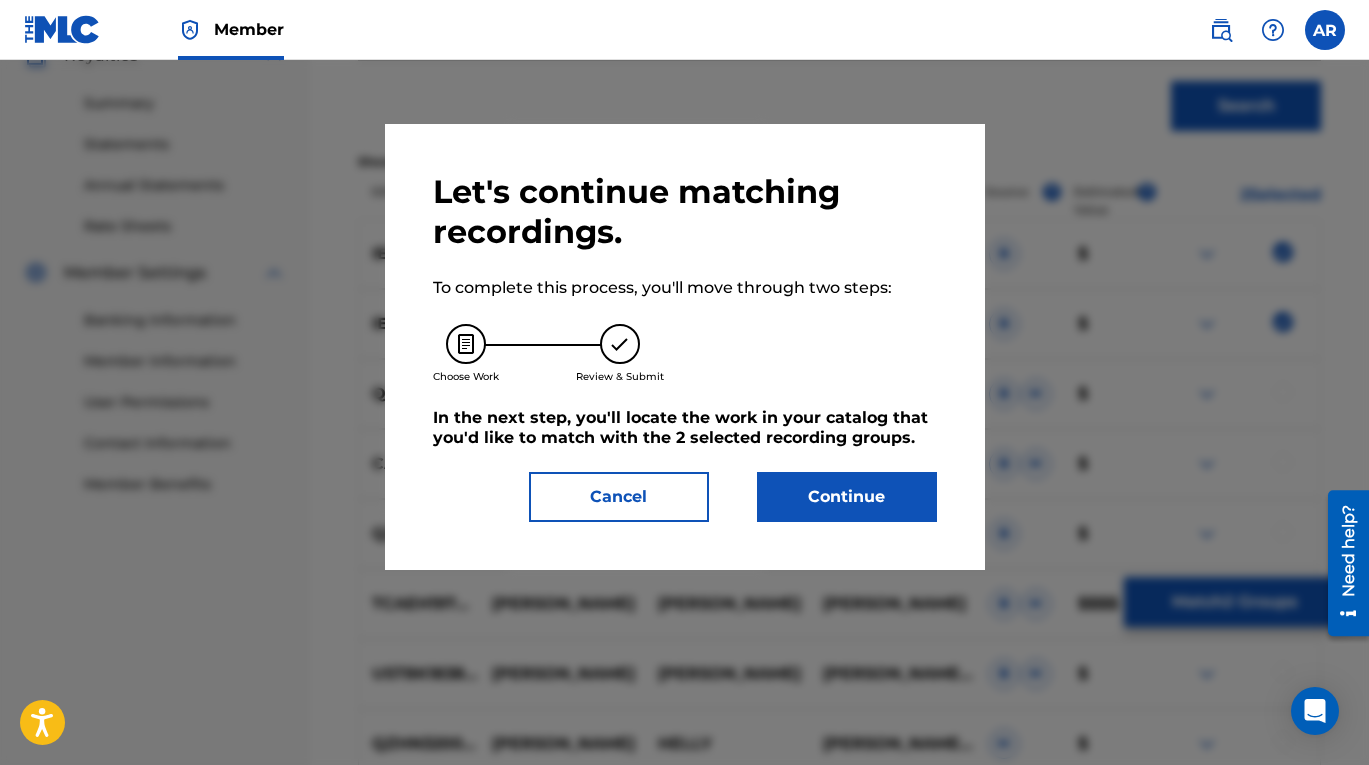 click on "Continue" at bounding box center [847, 497] 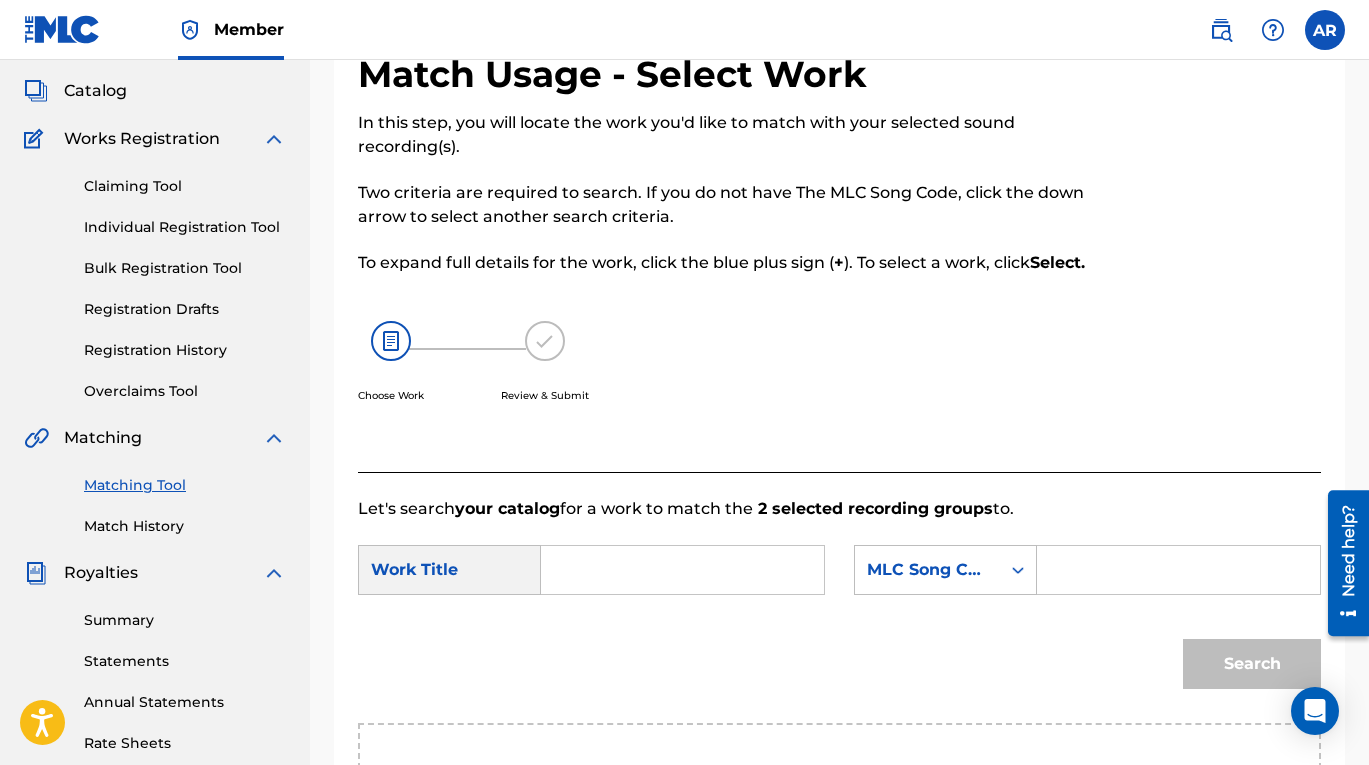 scroll, scrollTop: 152, scrollLeft: 0, axis: vertical 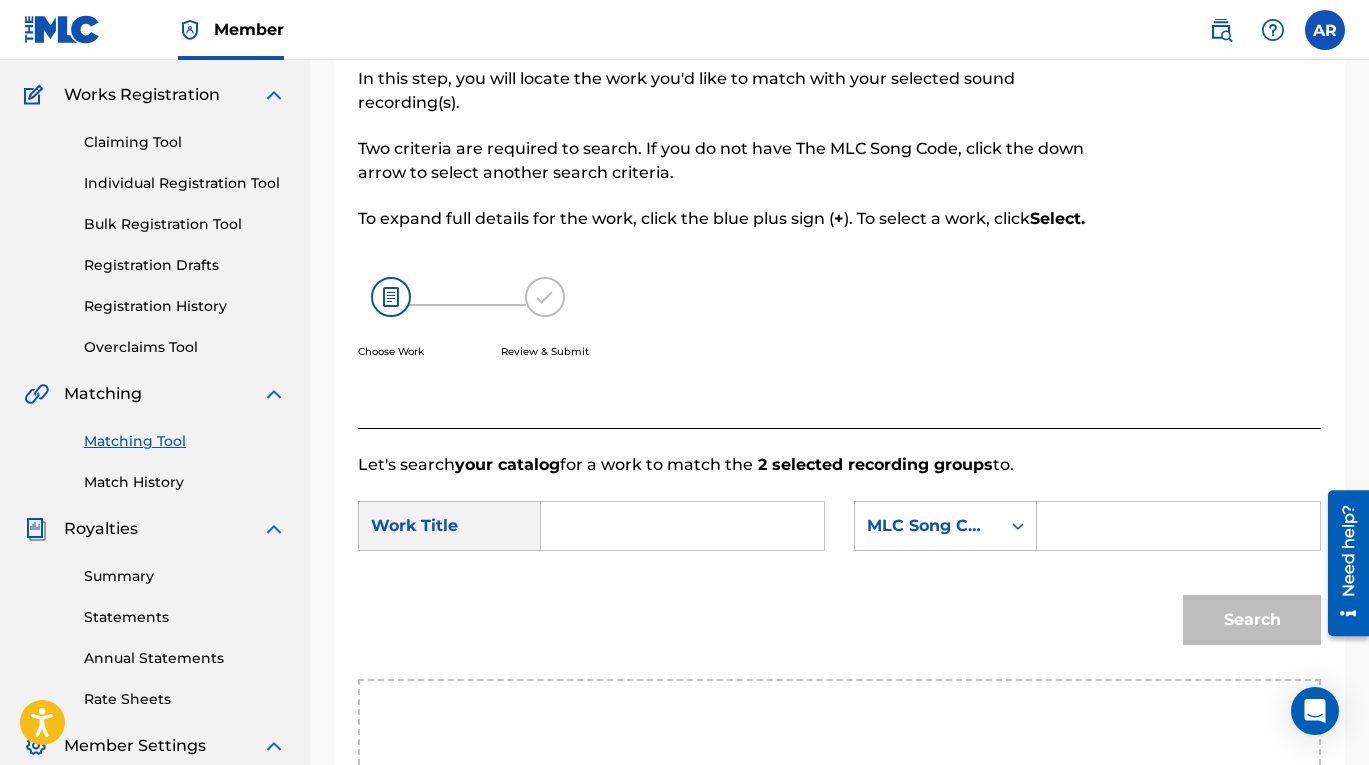 click at bounding box center [682, 526] 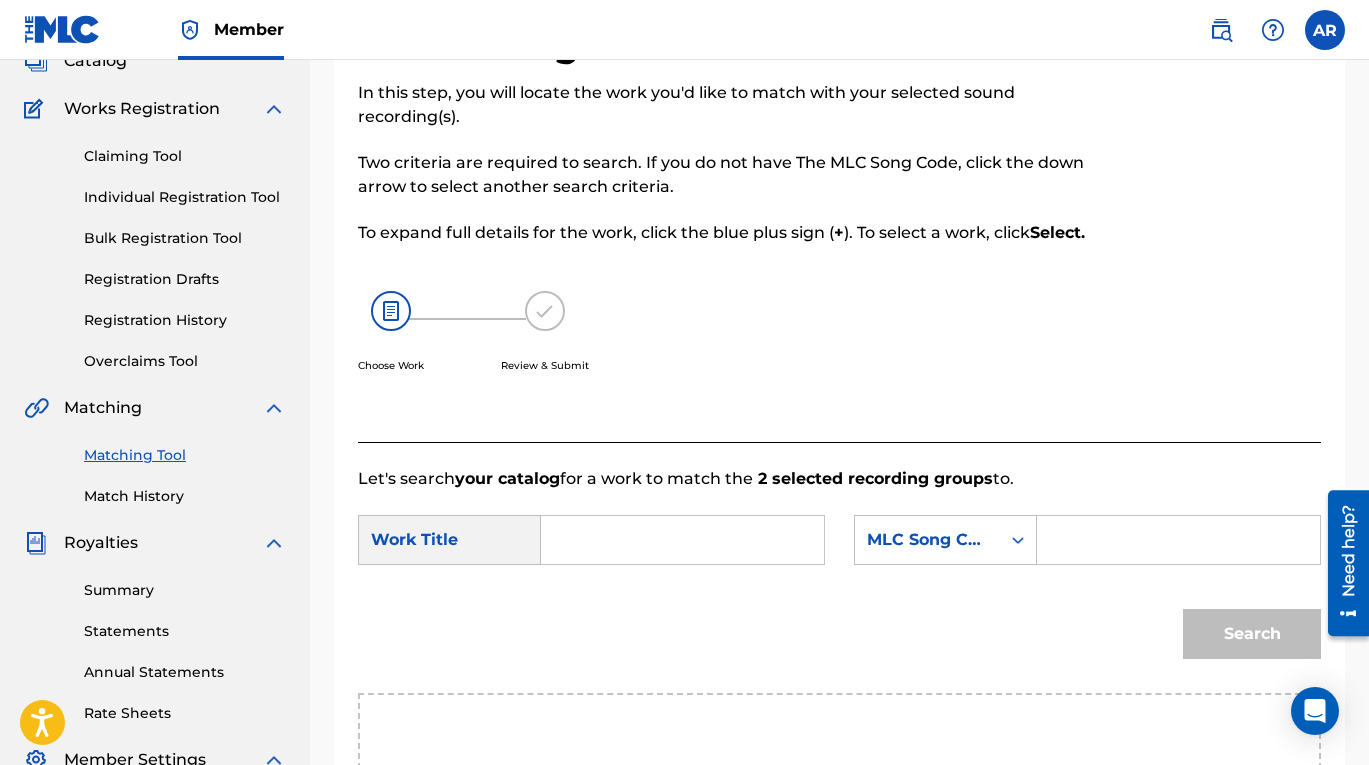 scroll, scrollTop: 139, scrollLeft: 0, axis: vertical 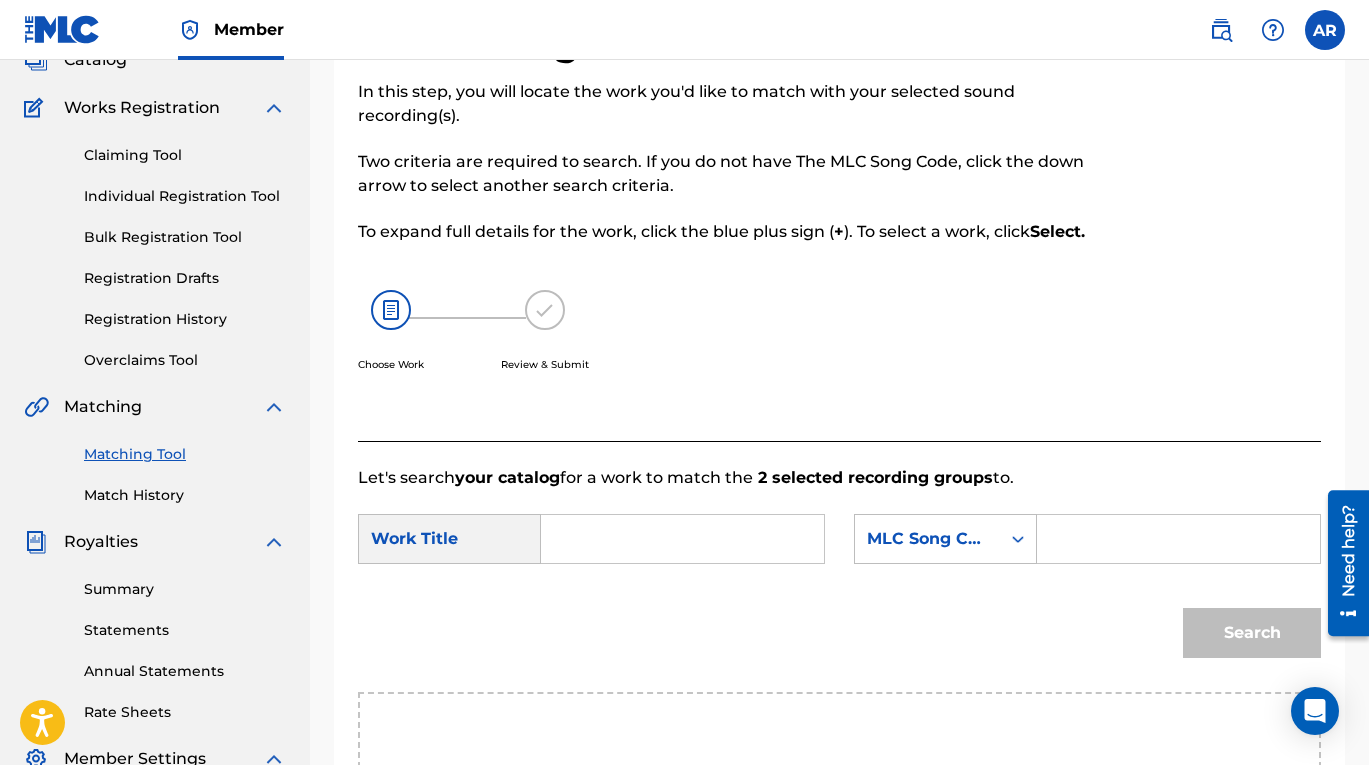 click on "Match History" at bounding box center (185, 495) 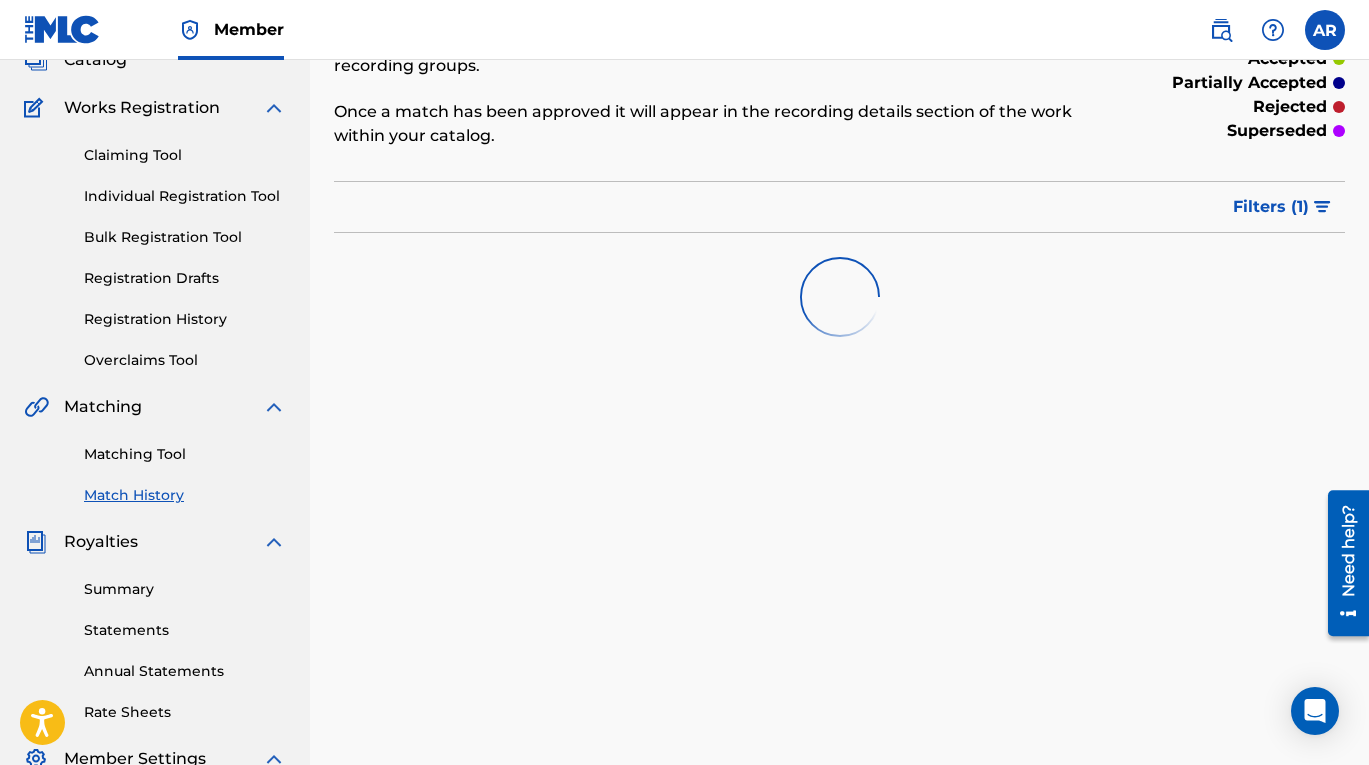 scroll, scrollTop: 0, scrollLeft: 0, axis: both 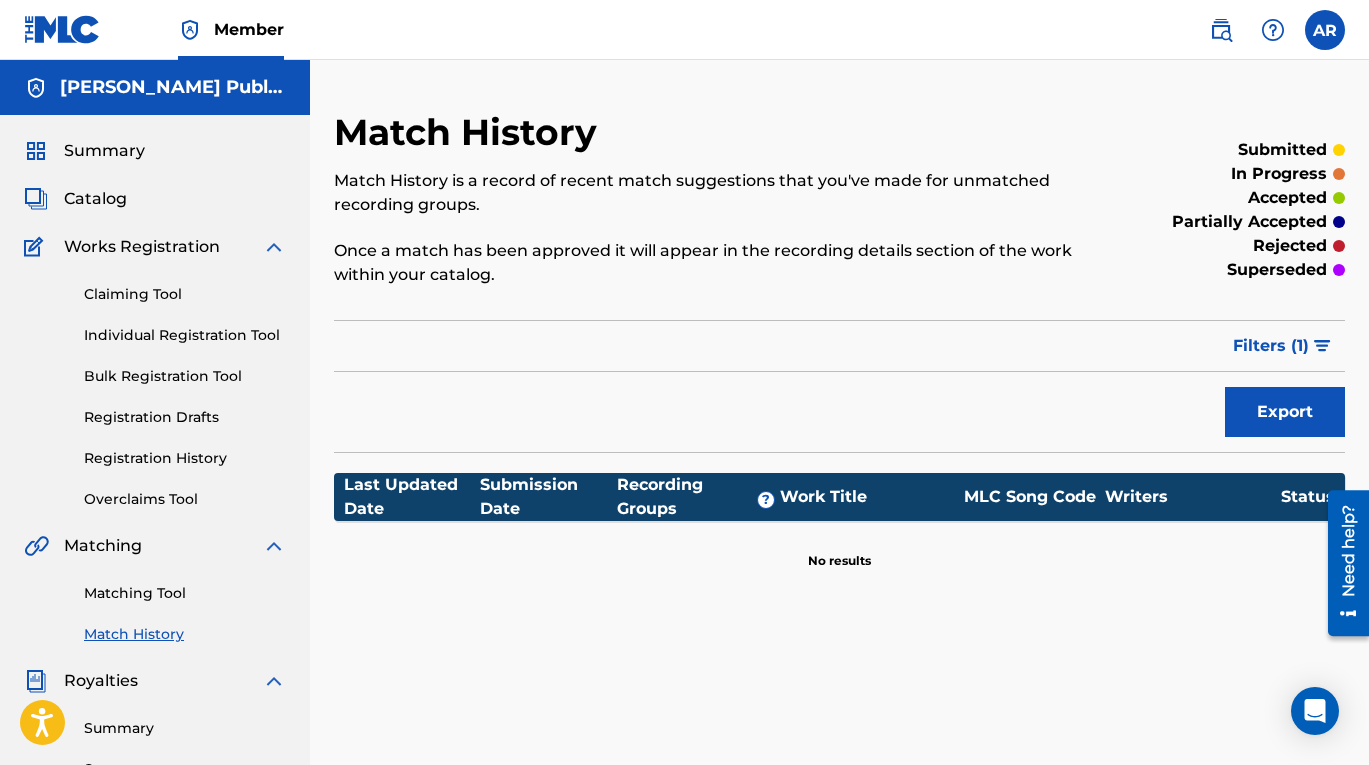 click on "Matching Tool" at bounding box center [185, 593] 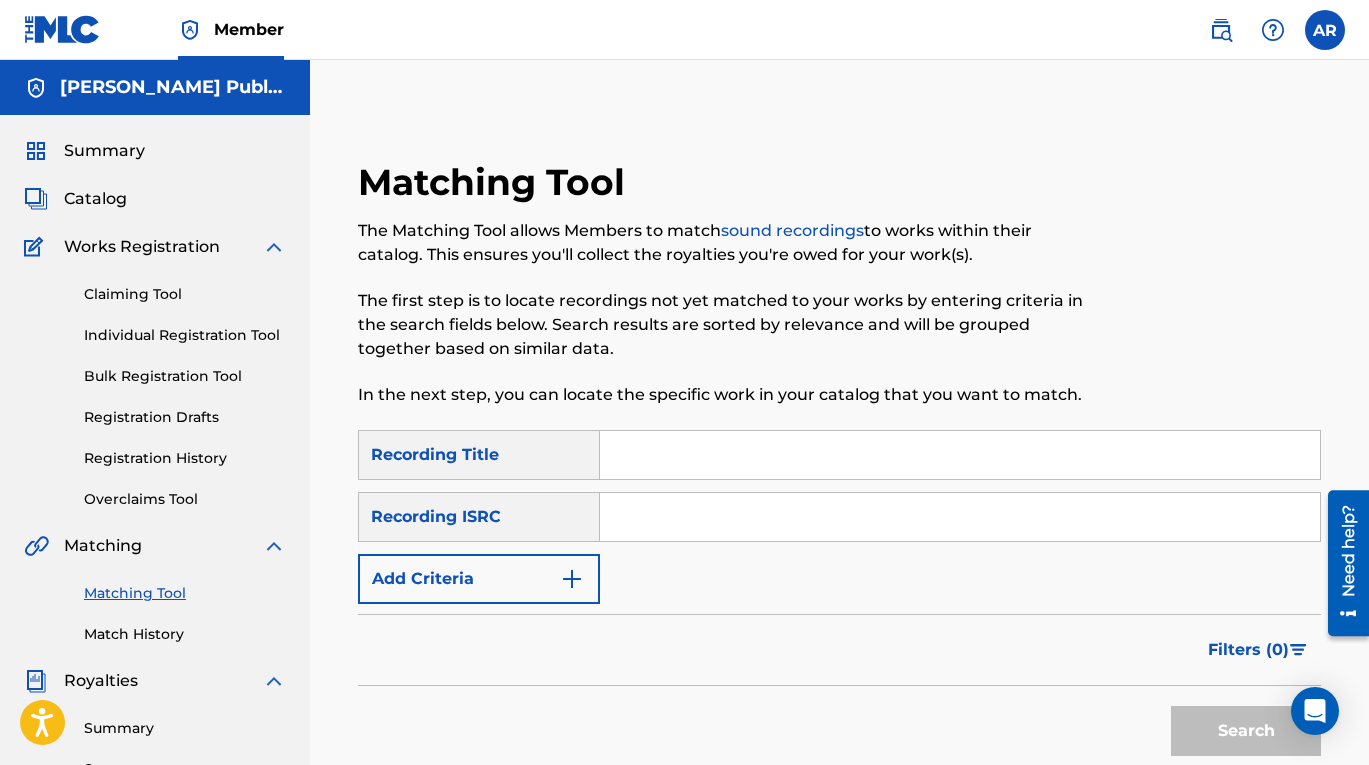 click at bounding box center (960, 455) 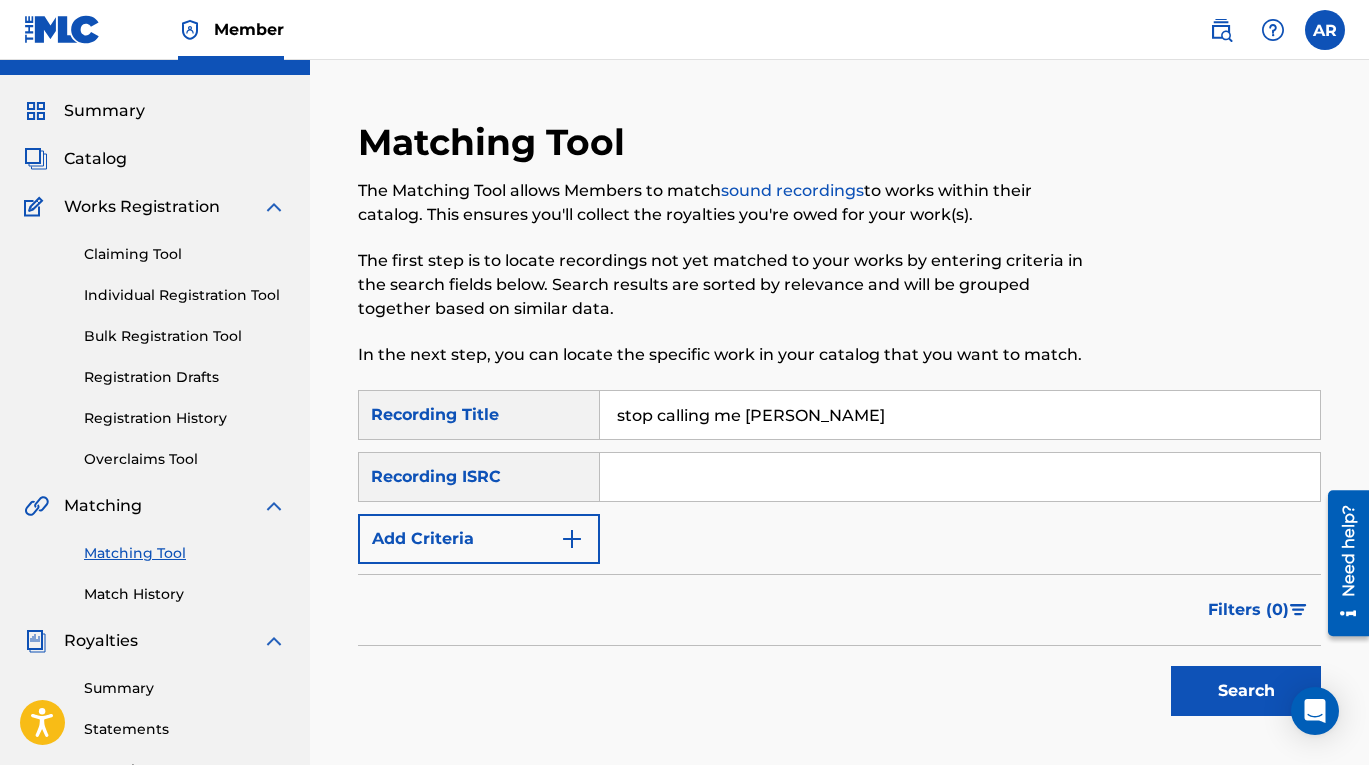 scroll, scrollTop: 44, scrollLeft: 0, axis: vertical 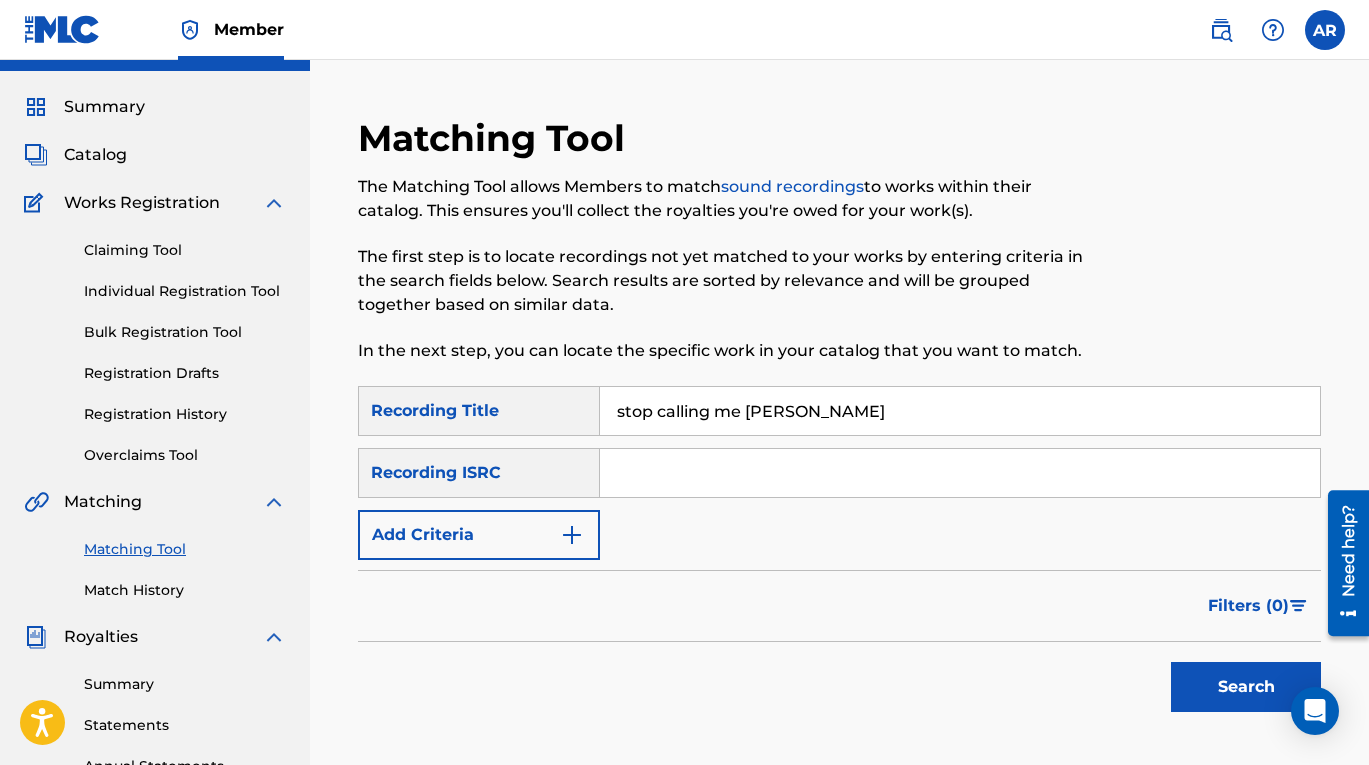 click on "Search" at bounding box center (1246, 687) 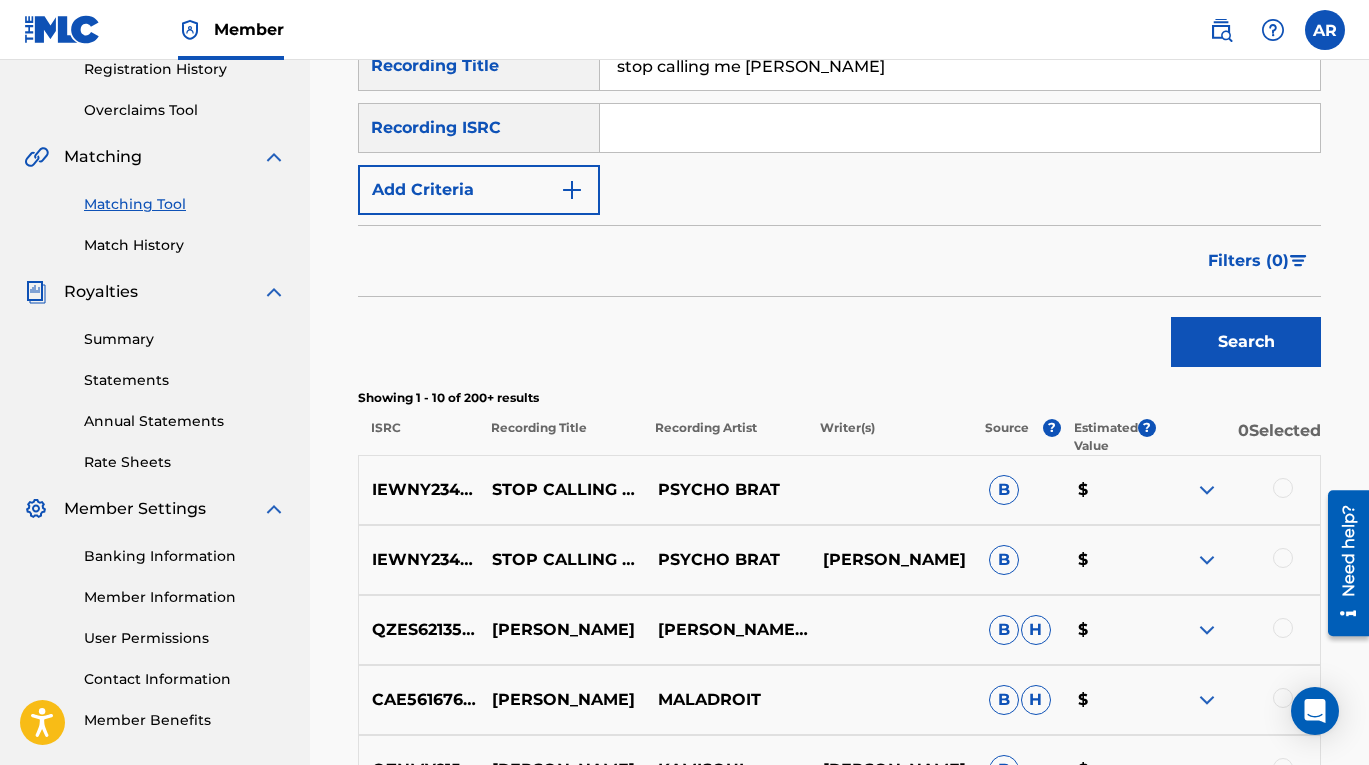 scroll, scrollTop: 445, scrollLeft: 0, axis: vertical 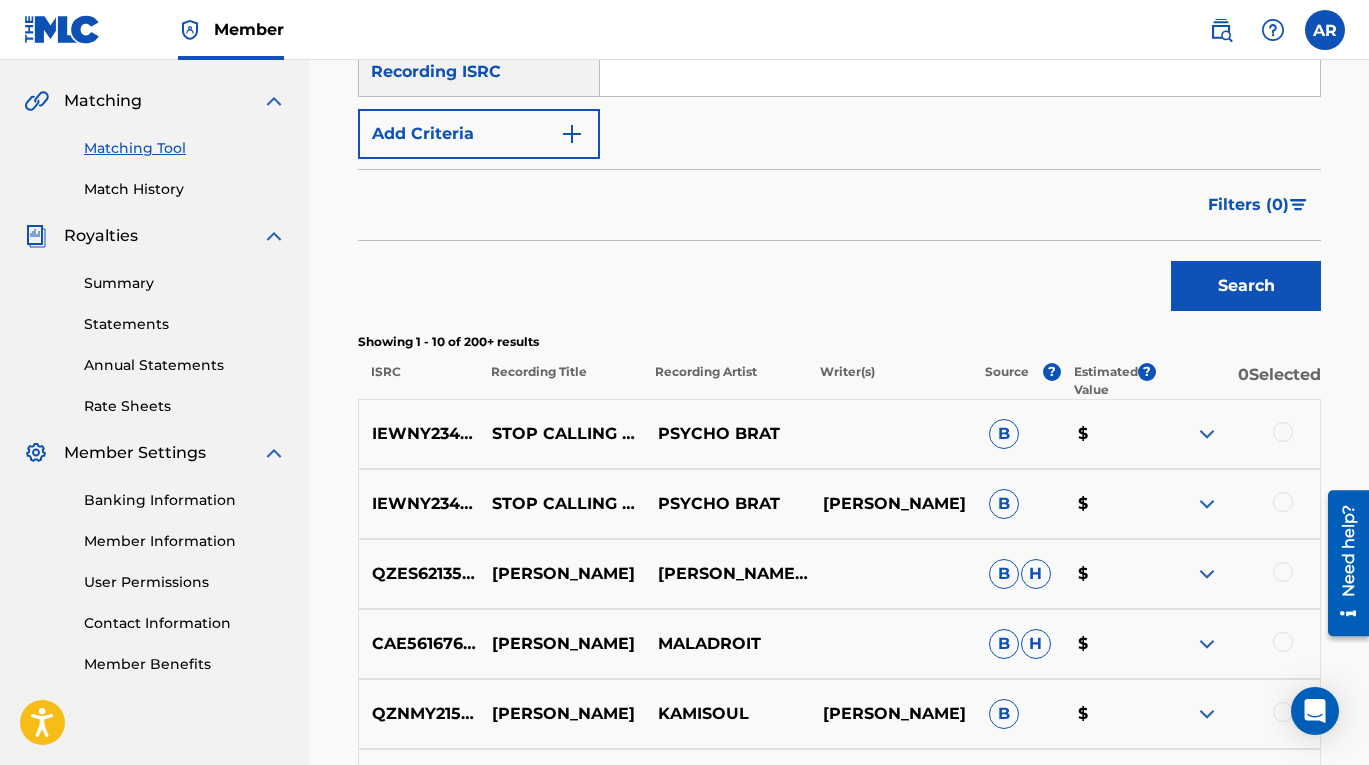 click at bounding box center (1237, 434) 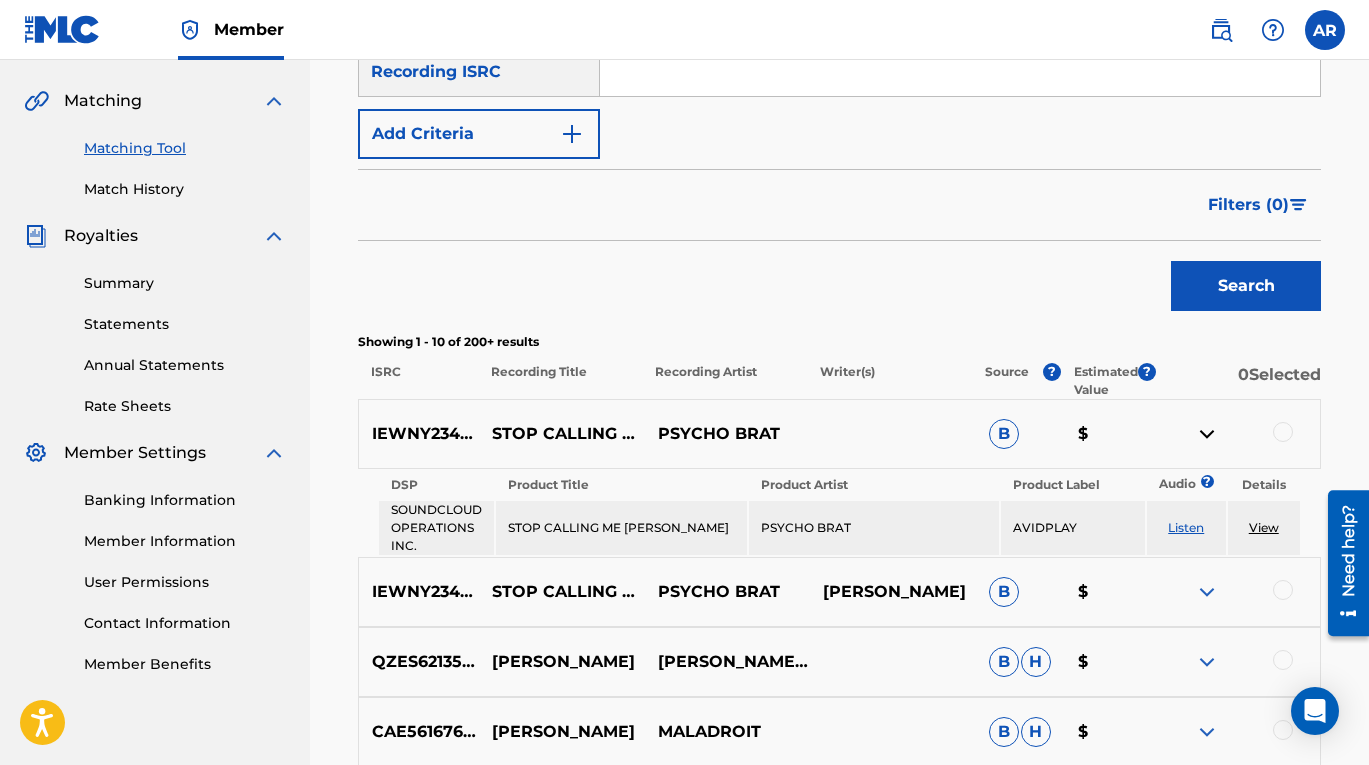 click at bounding box center (1207, 592) 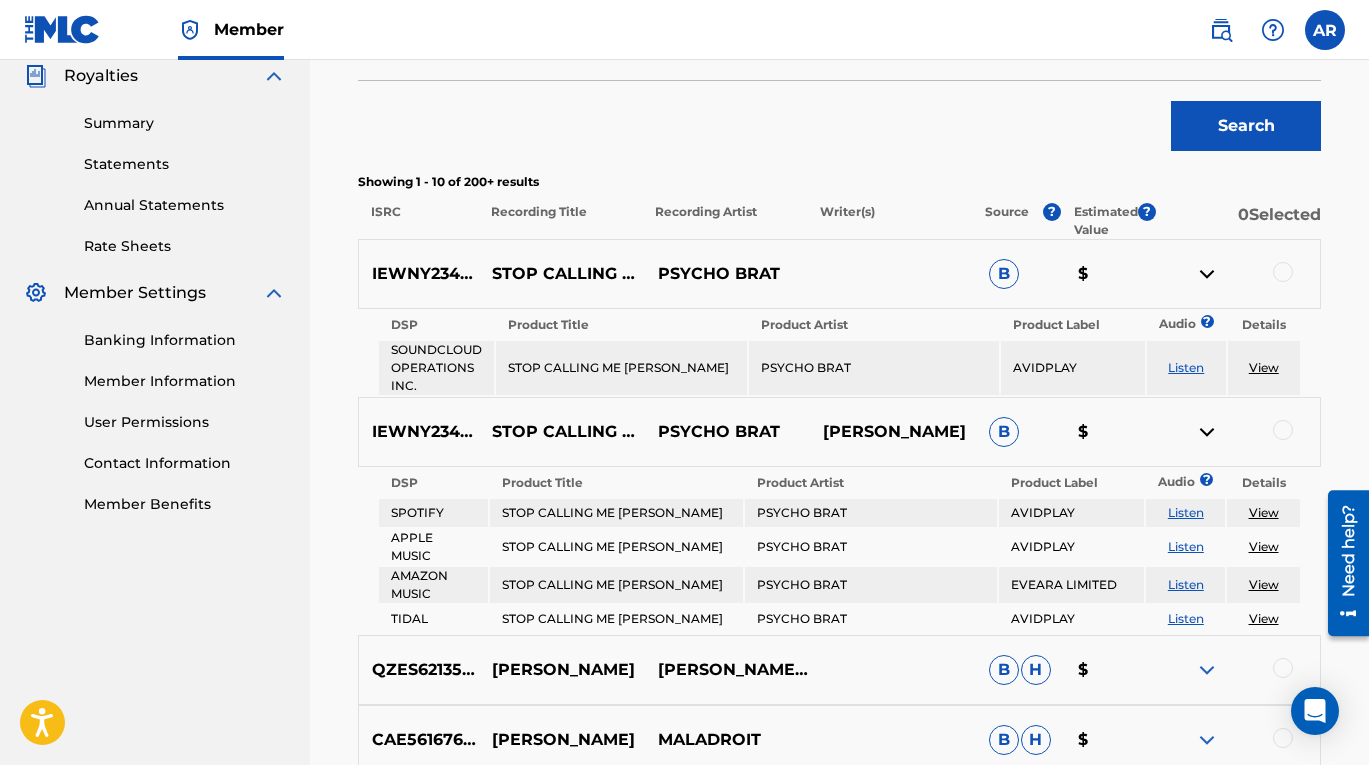 scroll, scrollTop: 629, scrollLeft: 0, axis: vertical 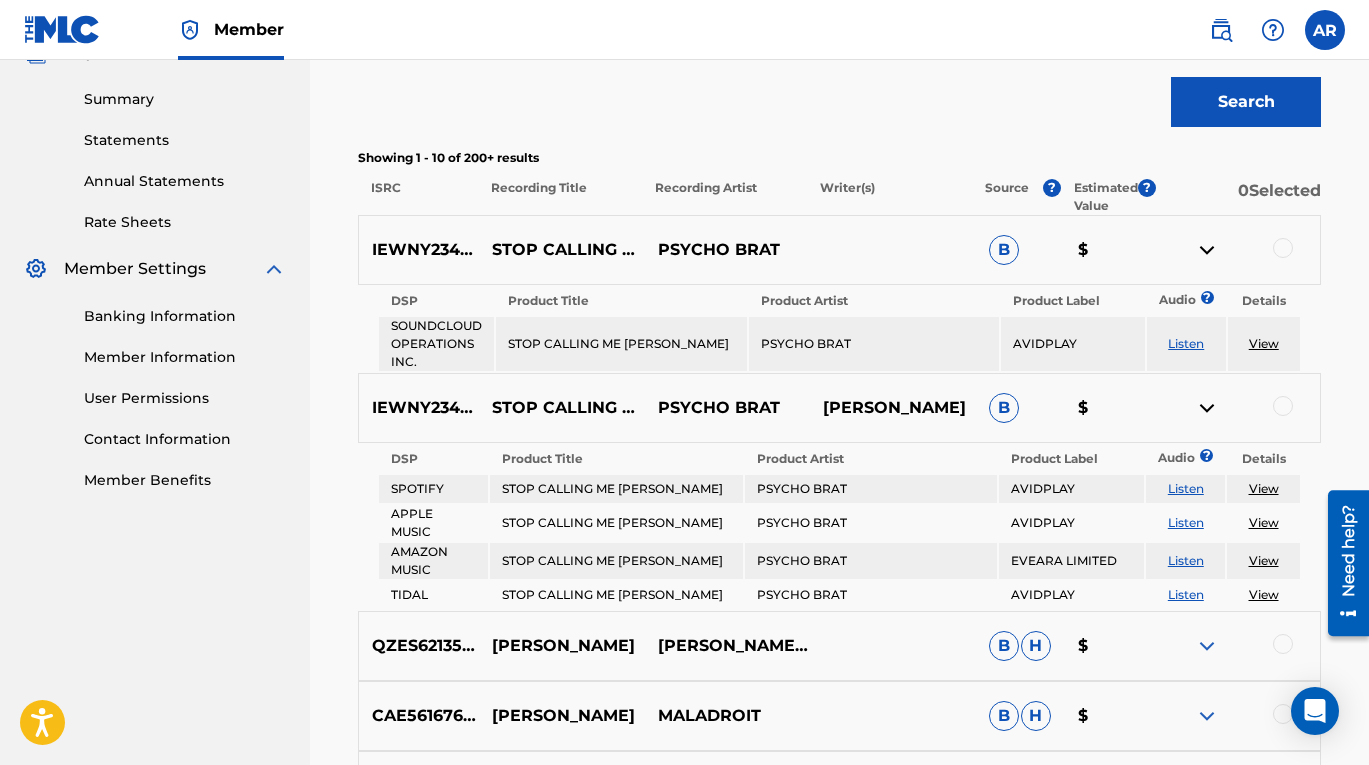 click at bounding box center [1283, 406] 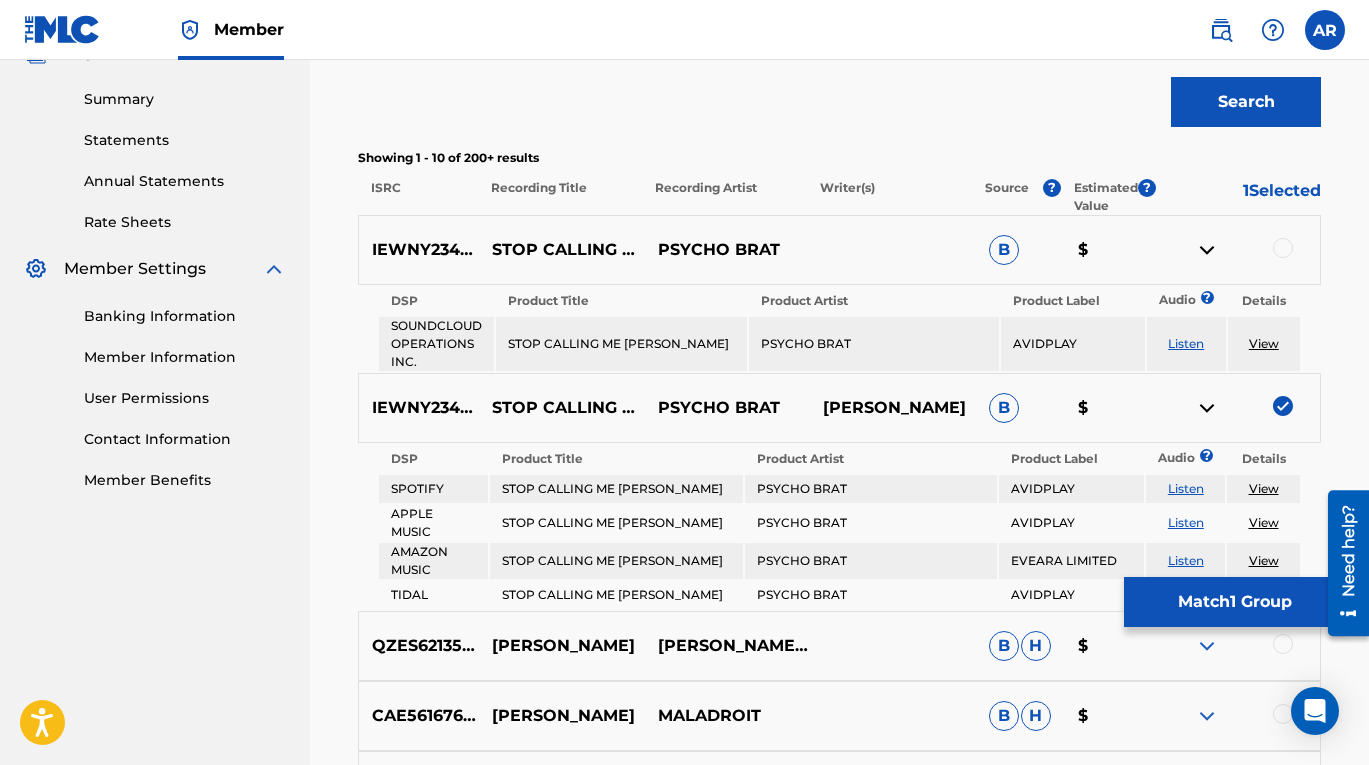 click at bounding box center (1283, 248) 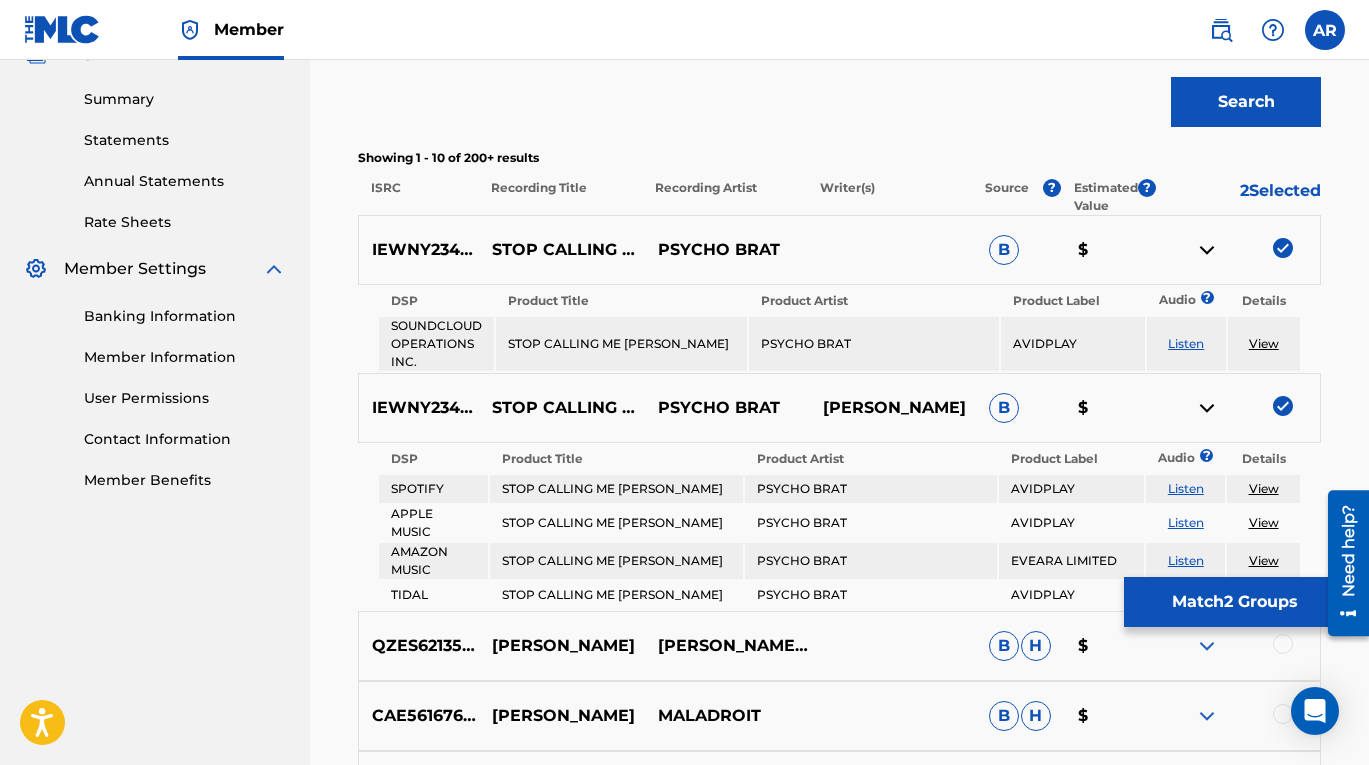 click on "Match  2 Groups" at bounding box center (1234, 602) 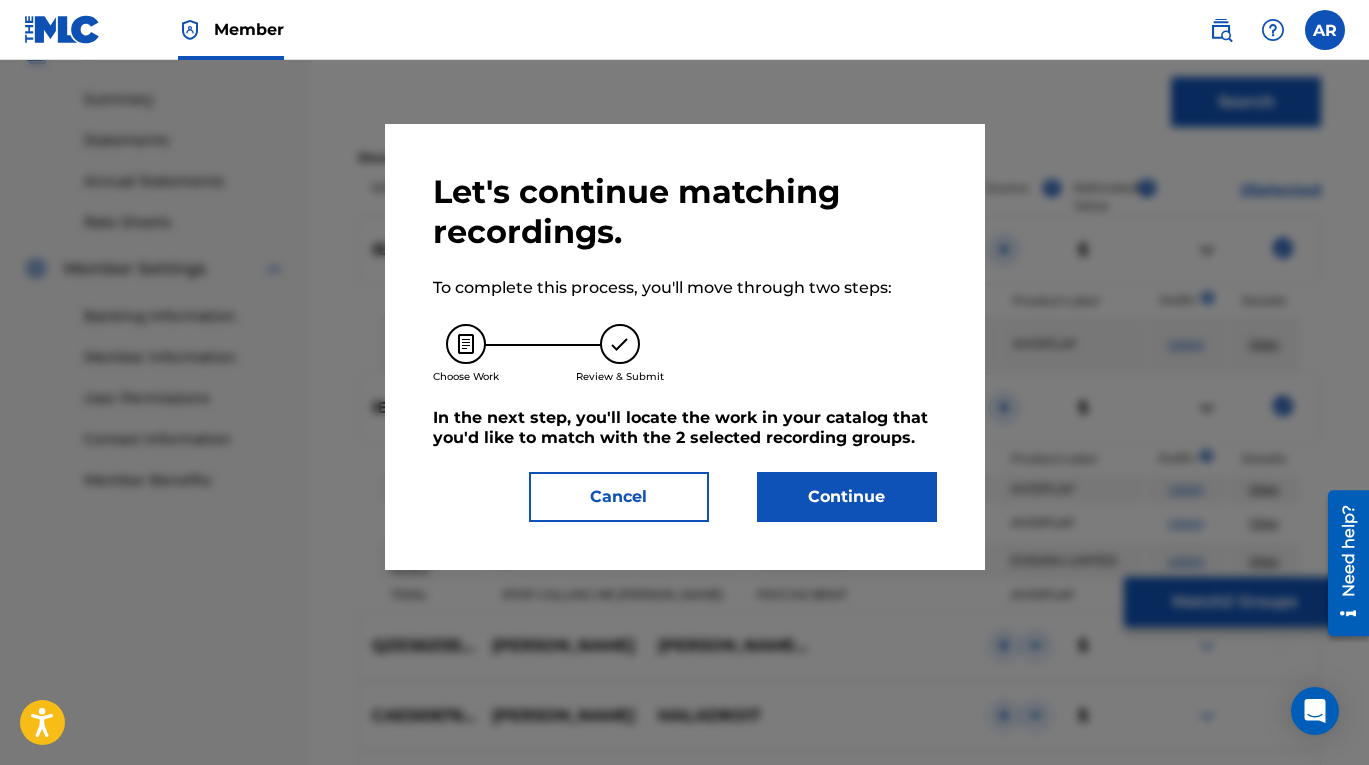 click on "Continue" at bounding box center (847, 497) 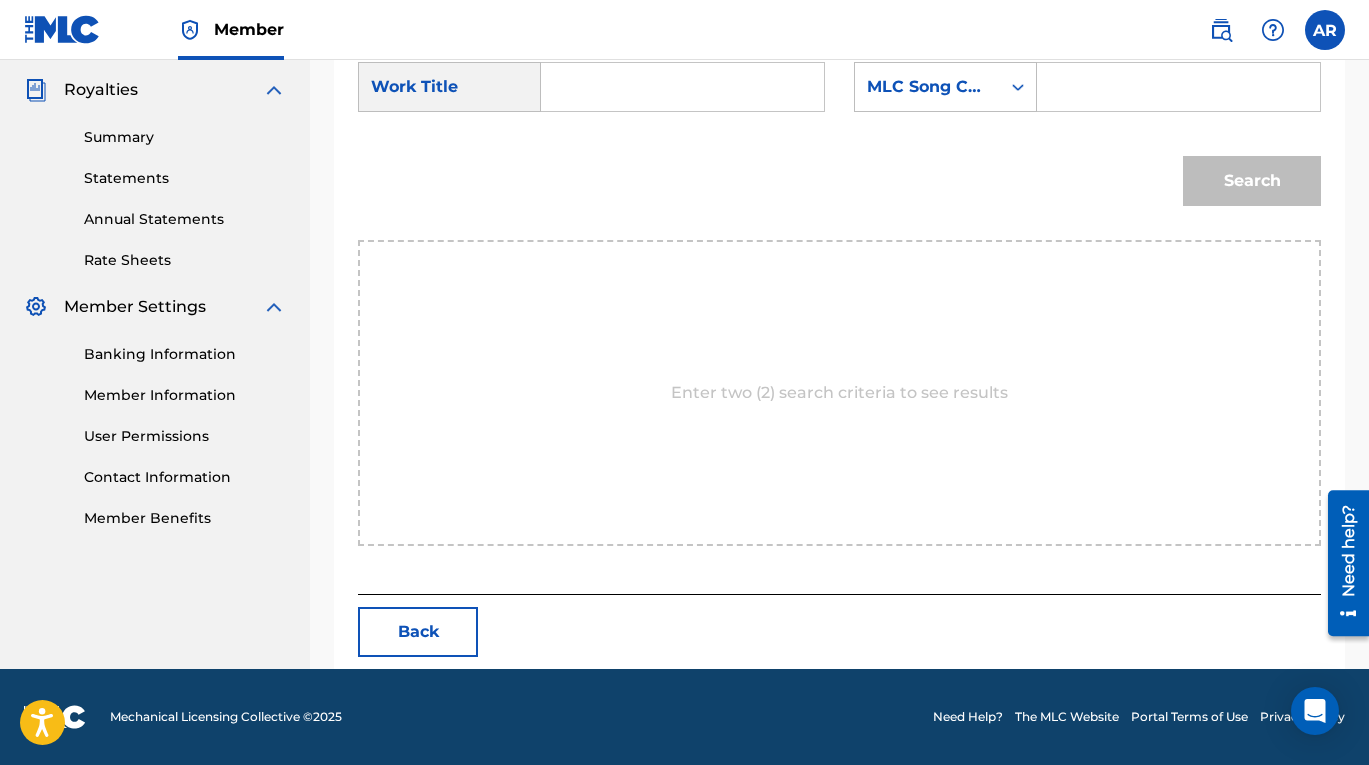 scroll, scrollTop: 591, scrollLeft: 0, axis: vertical 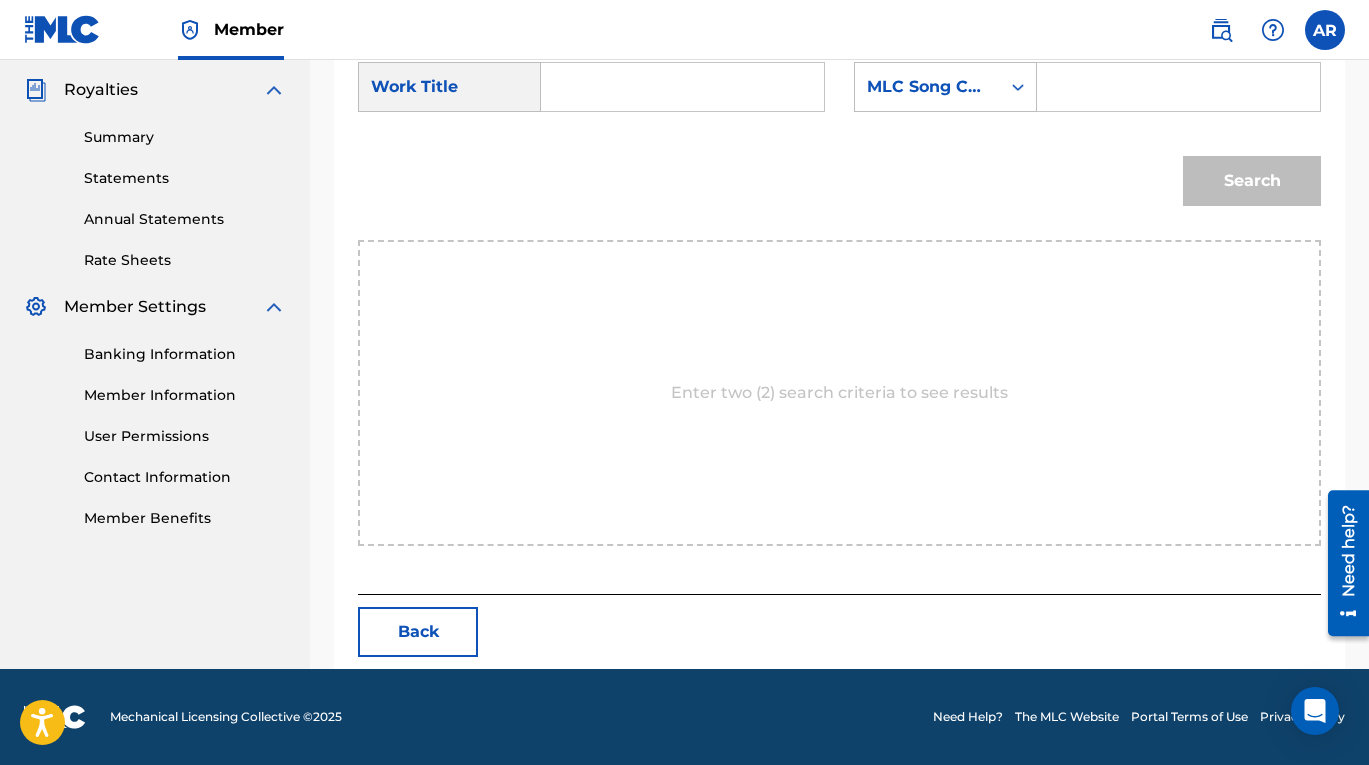 click at bounding box center [682, 87] 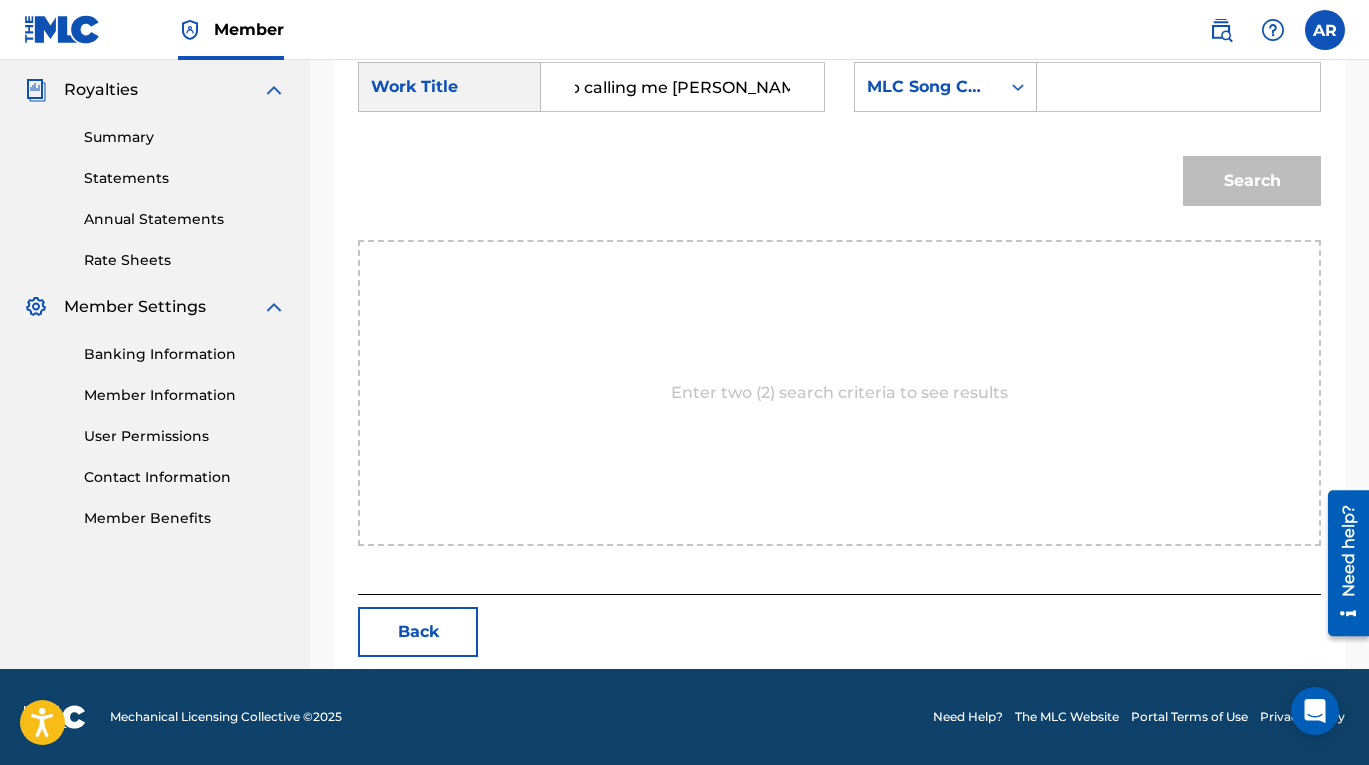 scroll, scrollTop: 0, scrollLeft: 39, axis: horizontal 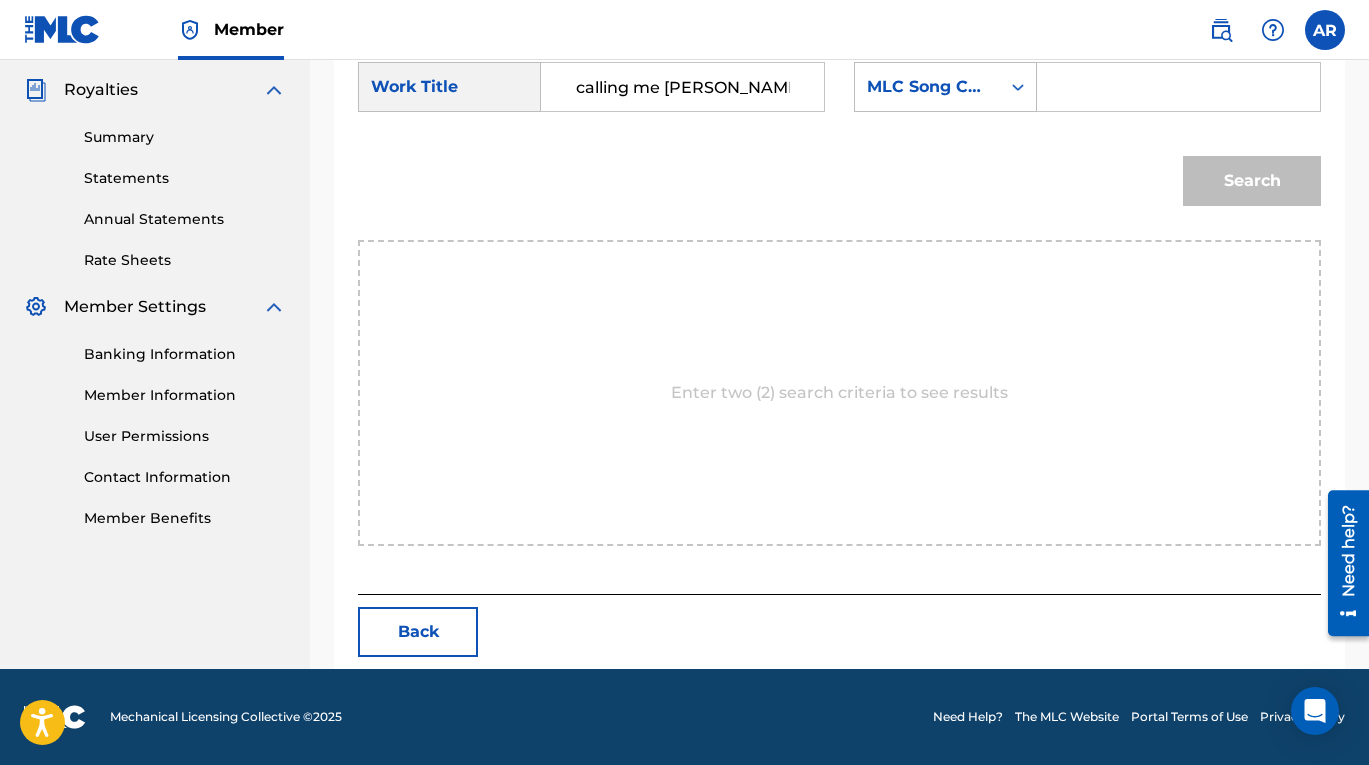 type on "stop calling me [PERSON_NAME]" 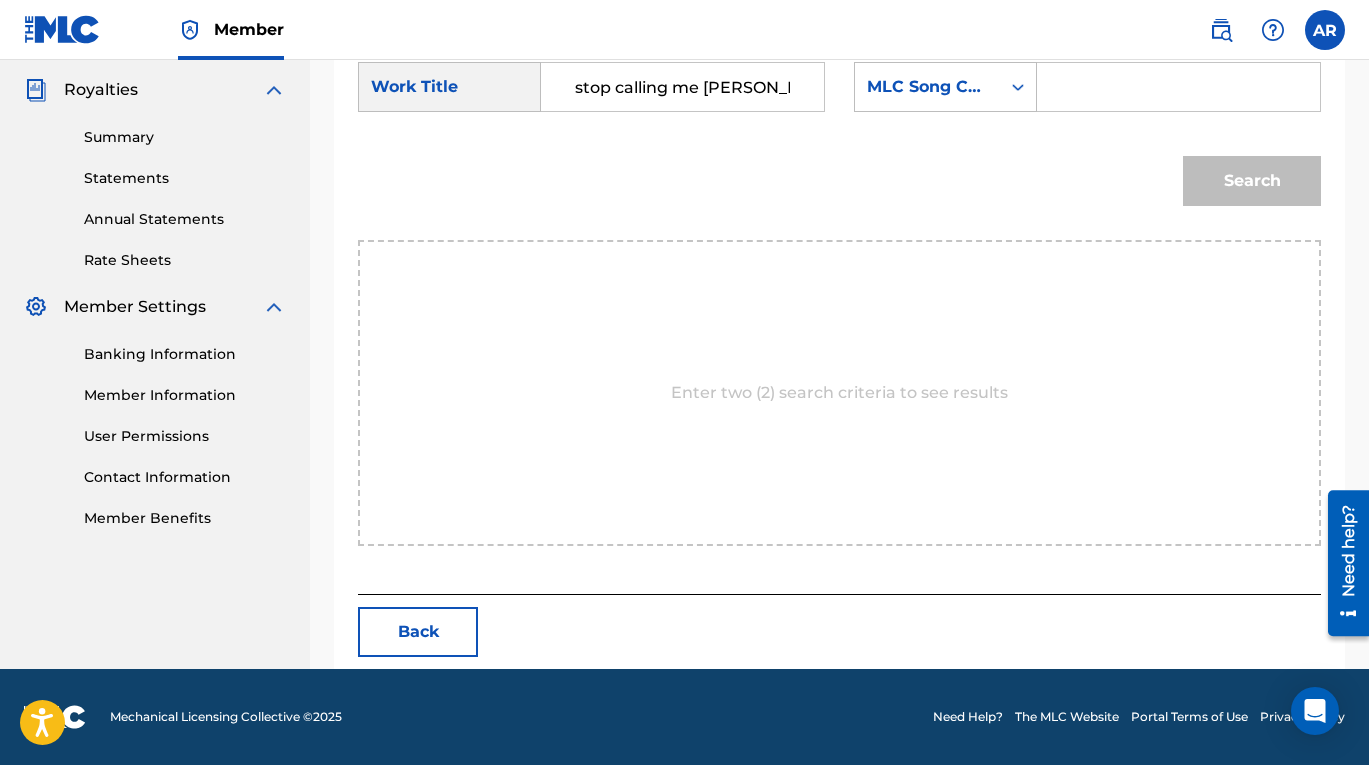 click at bounding box center (1179, 87) 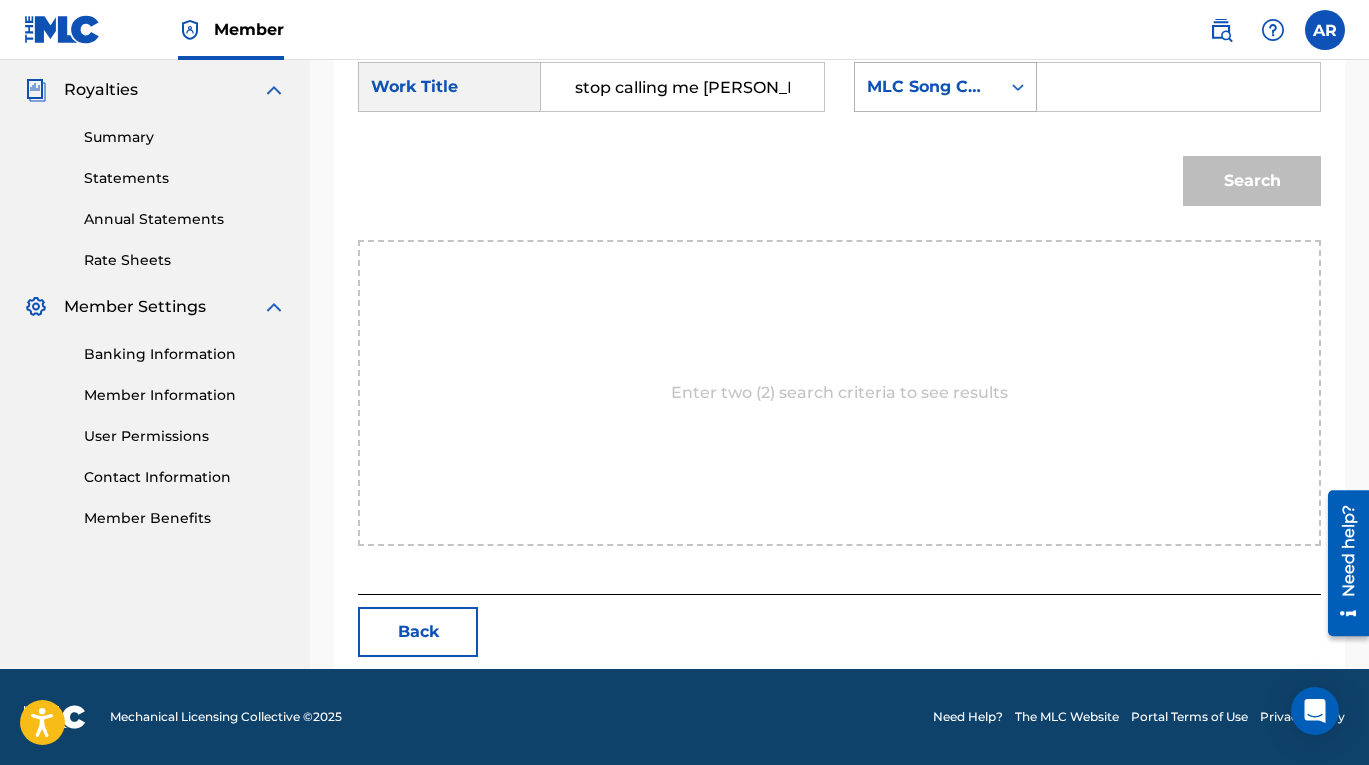 click at bounding box center [1018, 87] 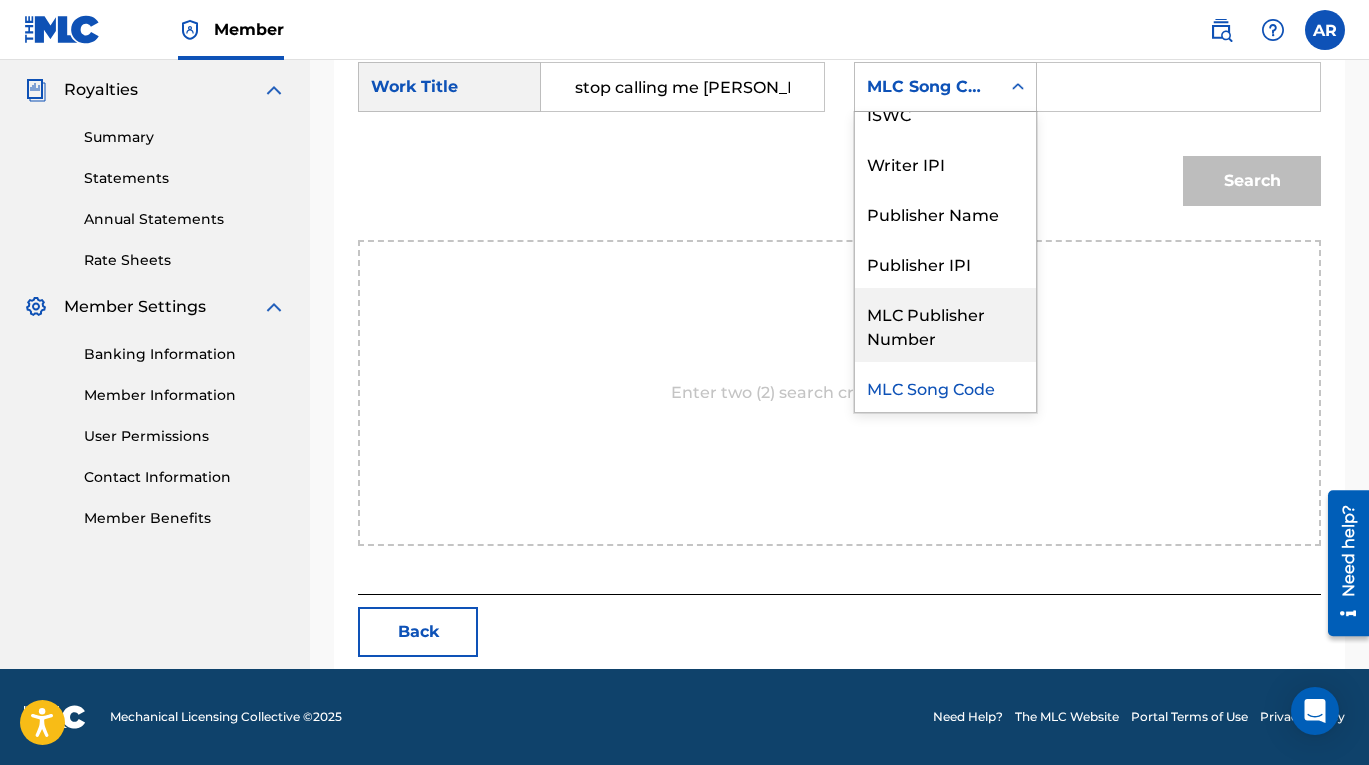 scroll, scrollTop: 0, scrollLeft: 0, axis: both 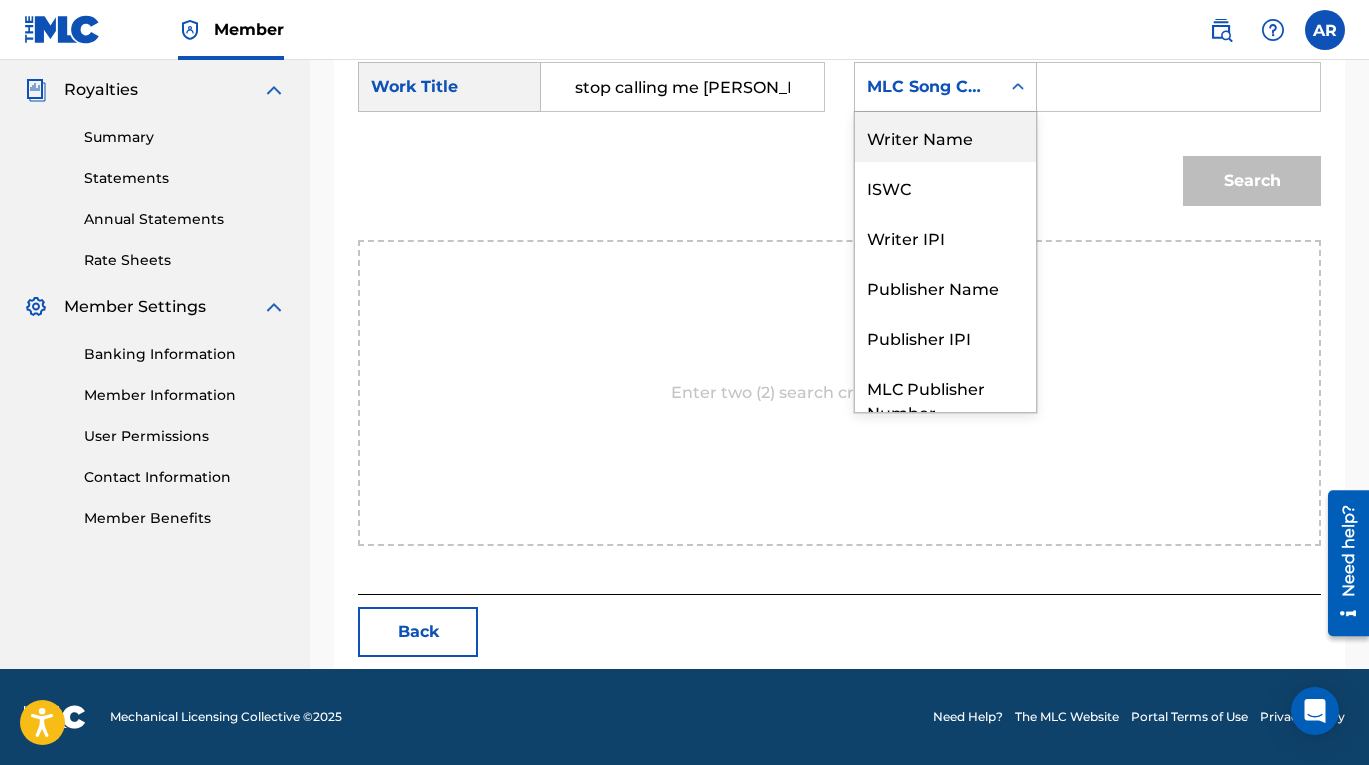 drag, startPoint x: 939, startPoint y: 246, endPoint x: 969, endPoint y: 116, distance: 133.41664 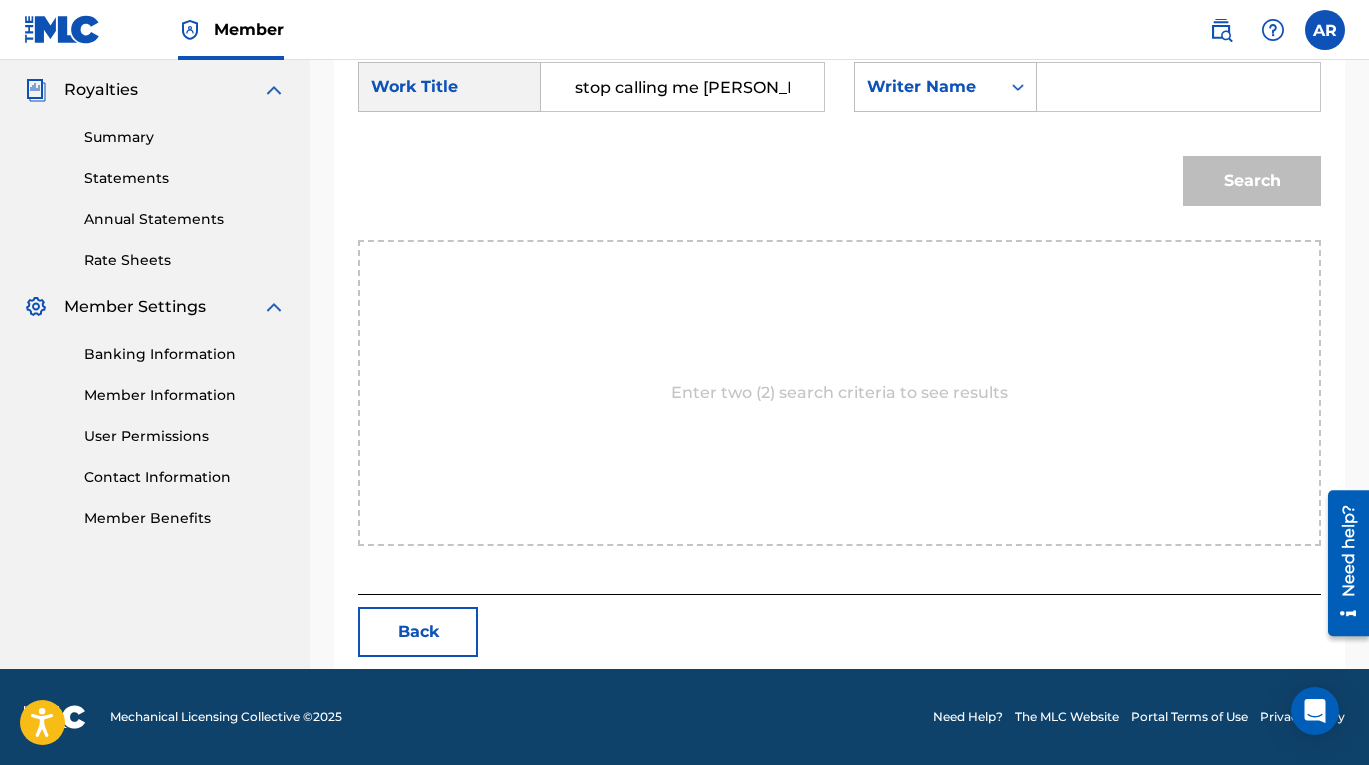 click at bounding box center (1178, 87) 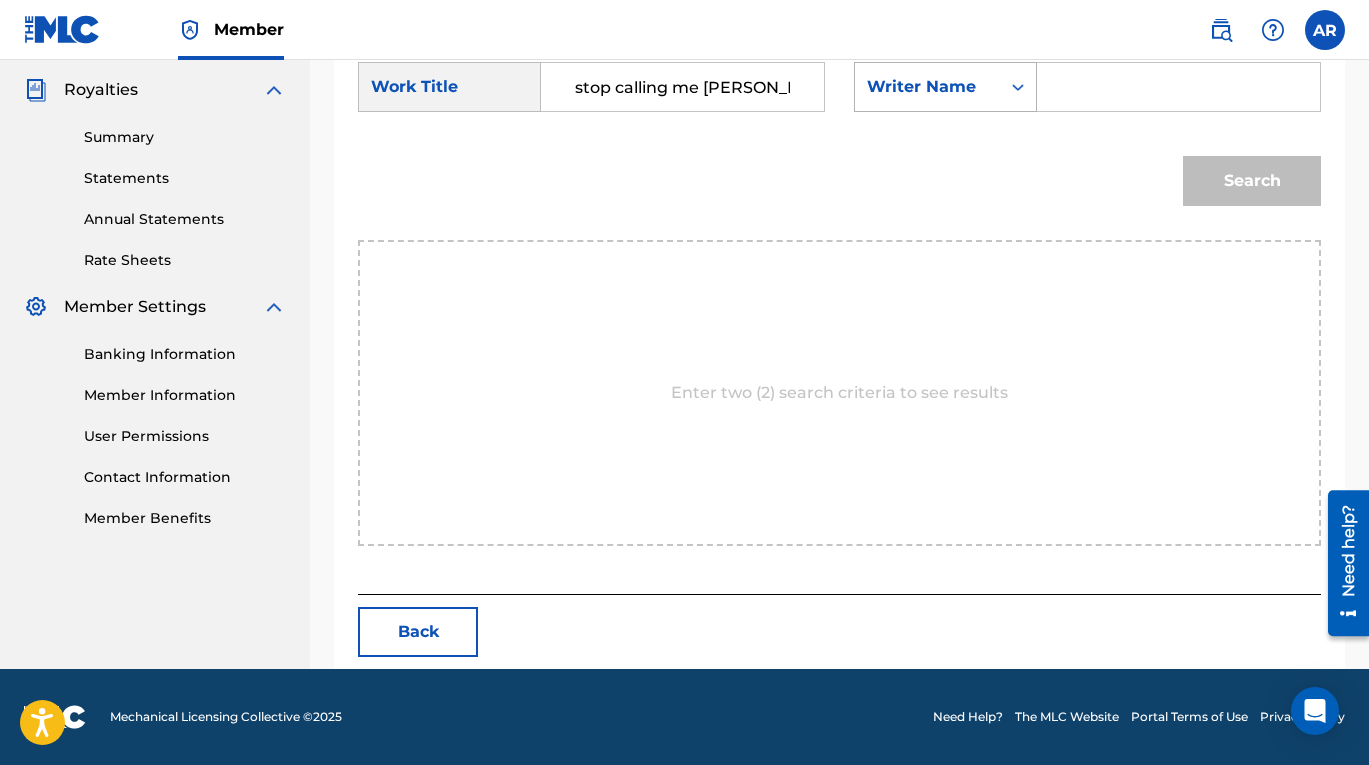 click at bounding box center [1018, 87] 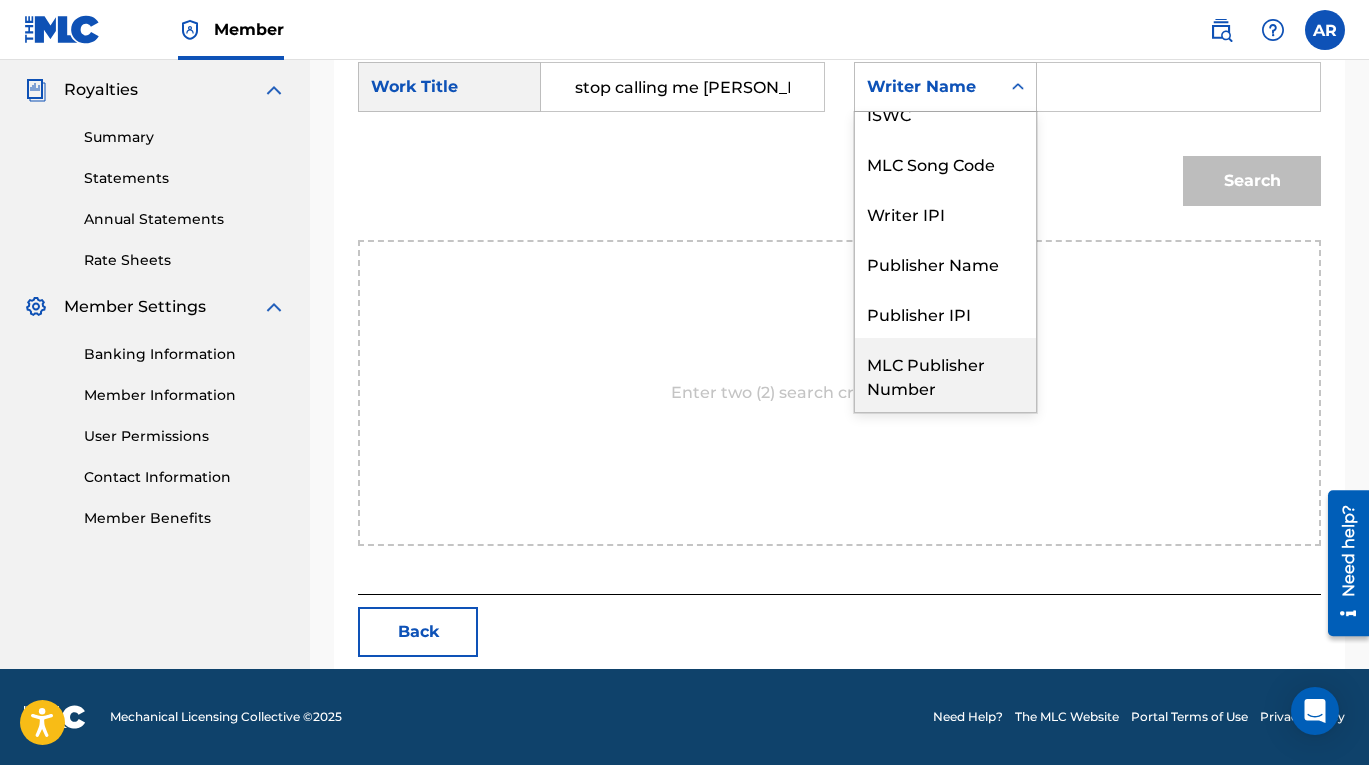 scroll, scrollTop: 26, scrollLeft: 0, axis: vertical 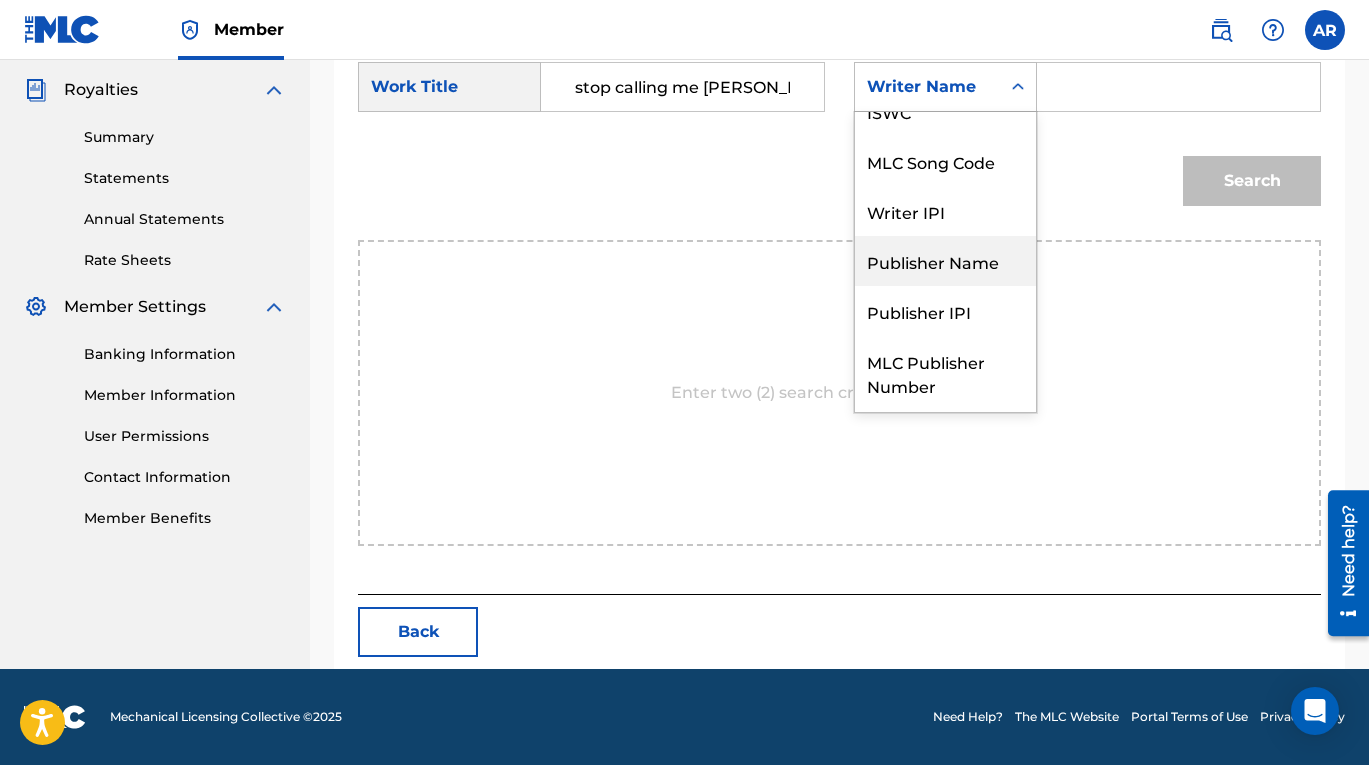 click on "Publisher Name" at bounding box center [945, 261] 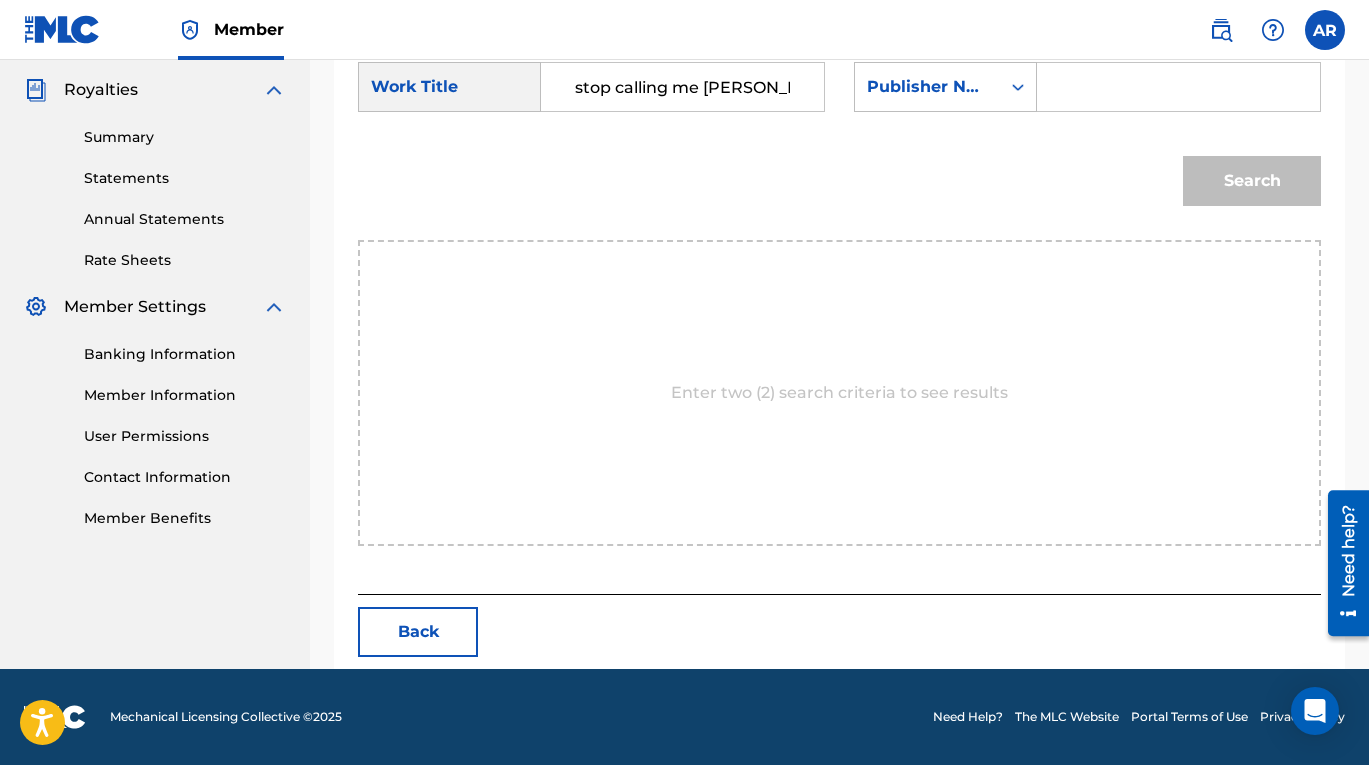 click at bounding box center (1178, 87) 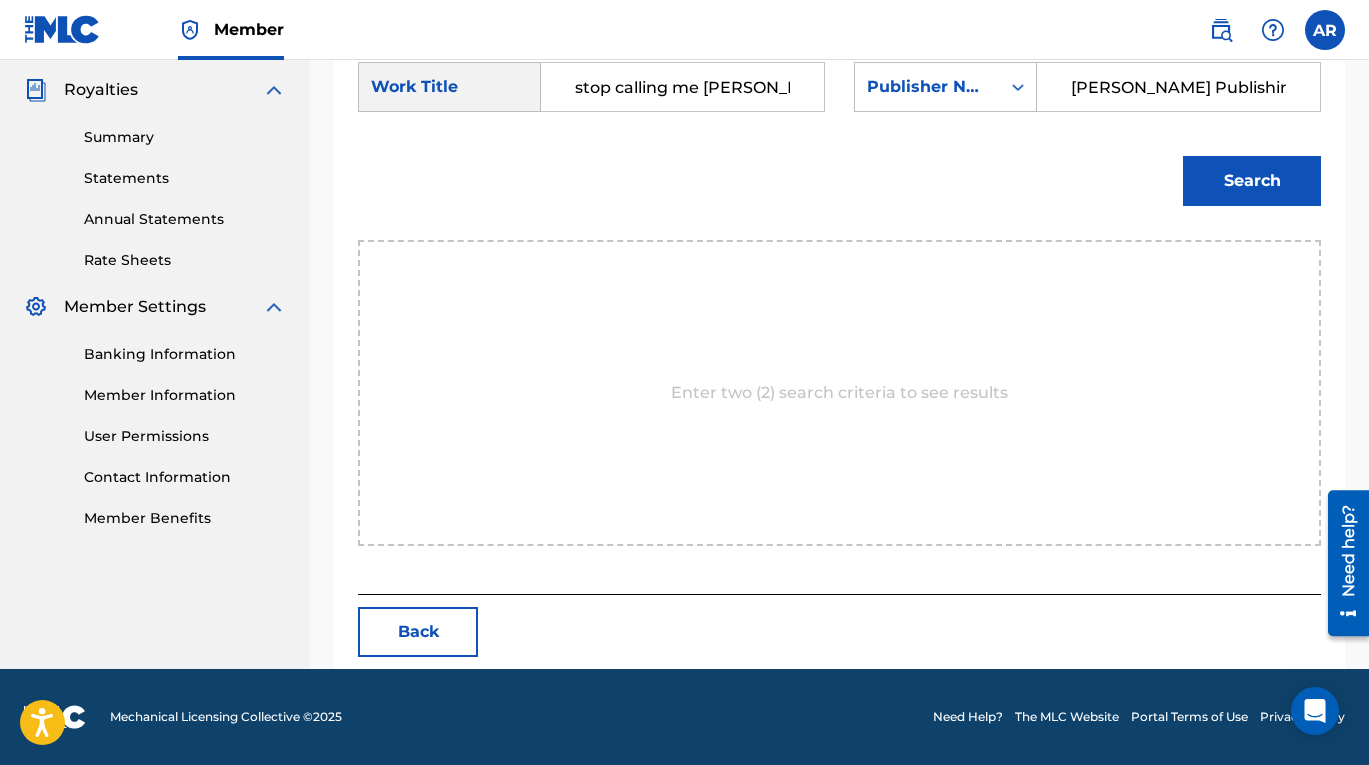 type on "[PERSON_NAME] Publishing" 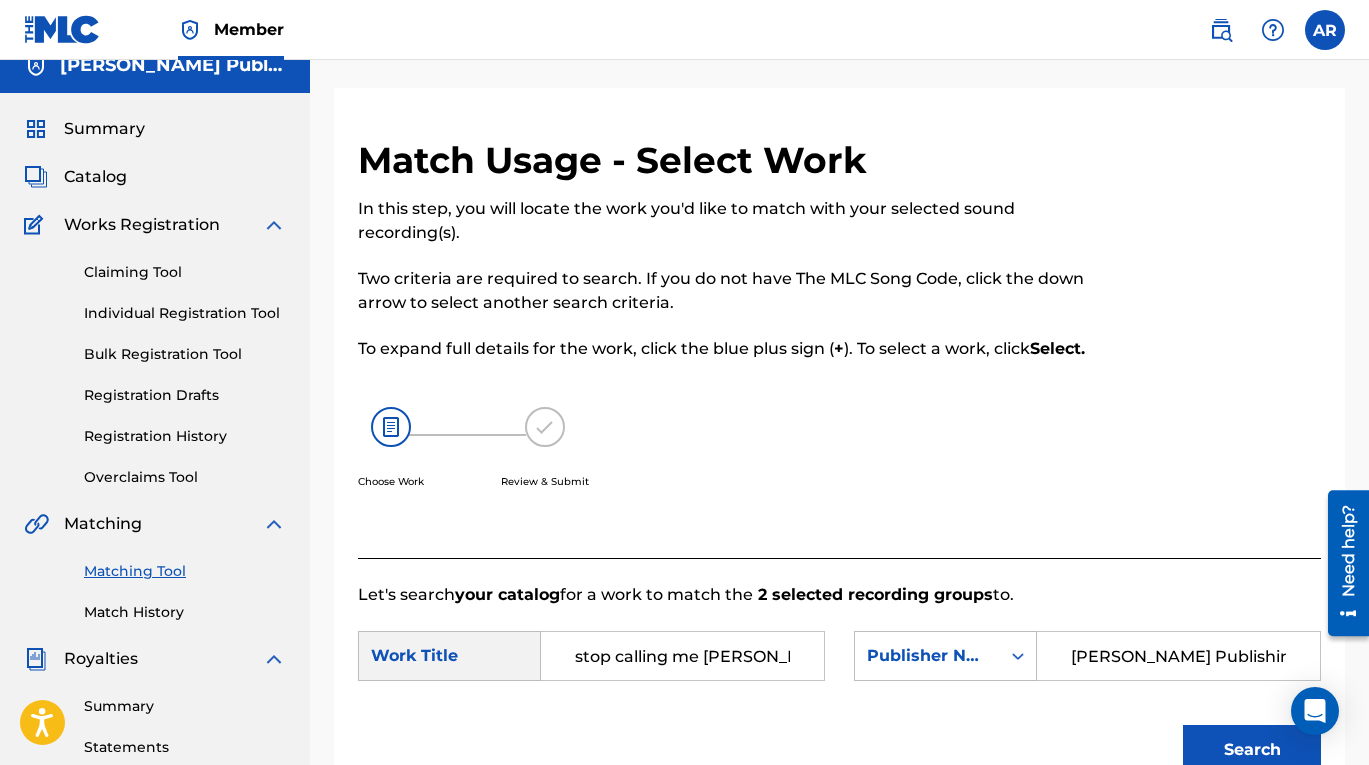scroll, scrollTop: 0, scrollLeft: 0, axis: both 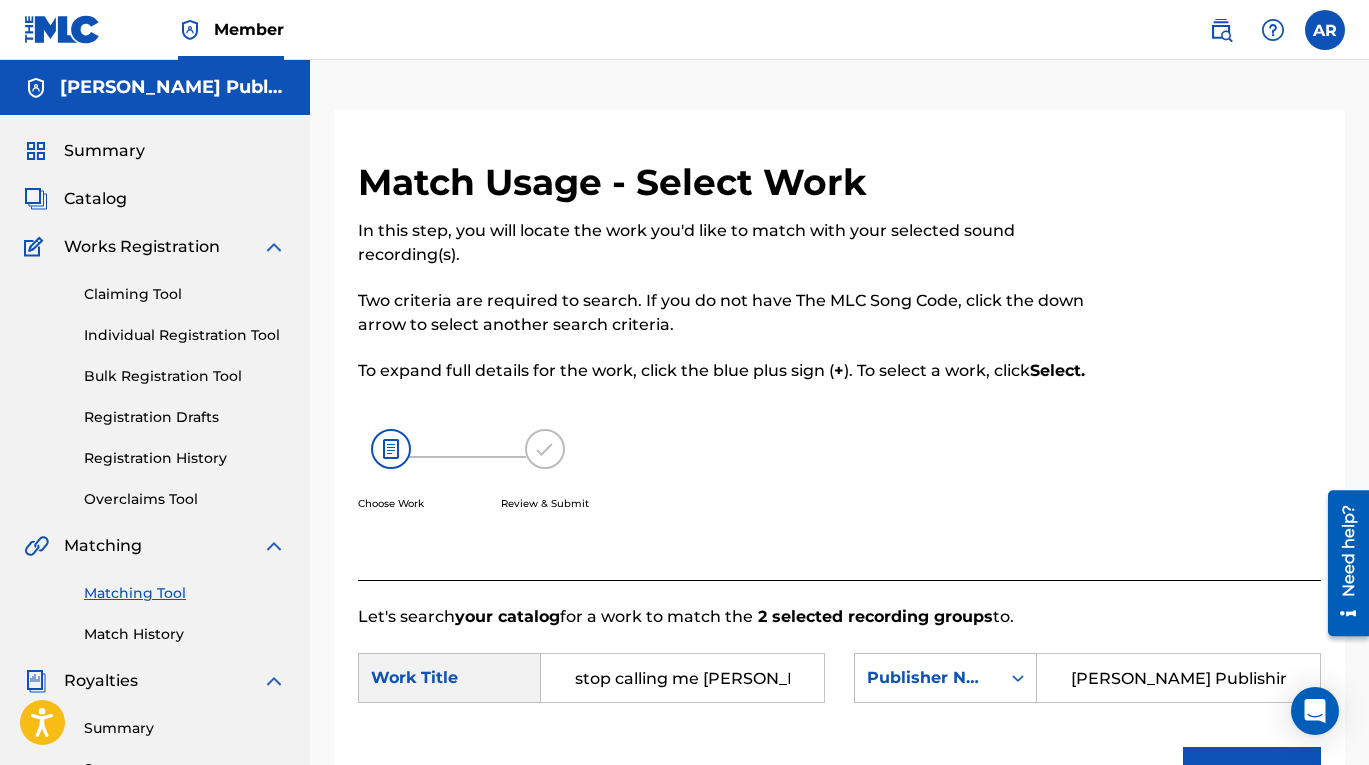type 